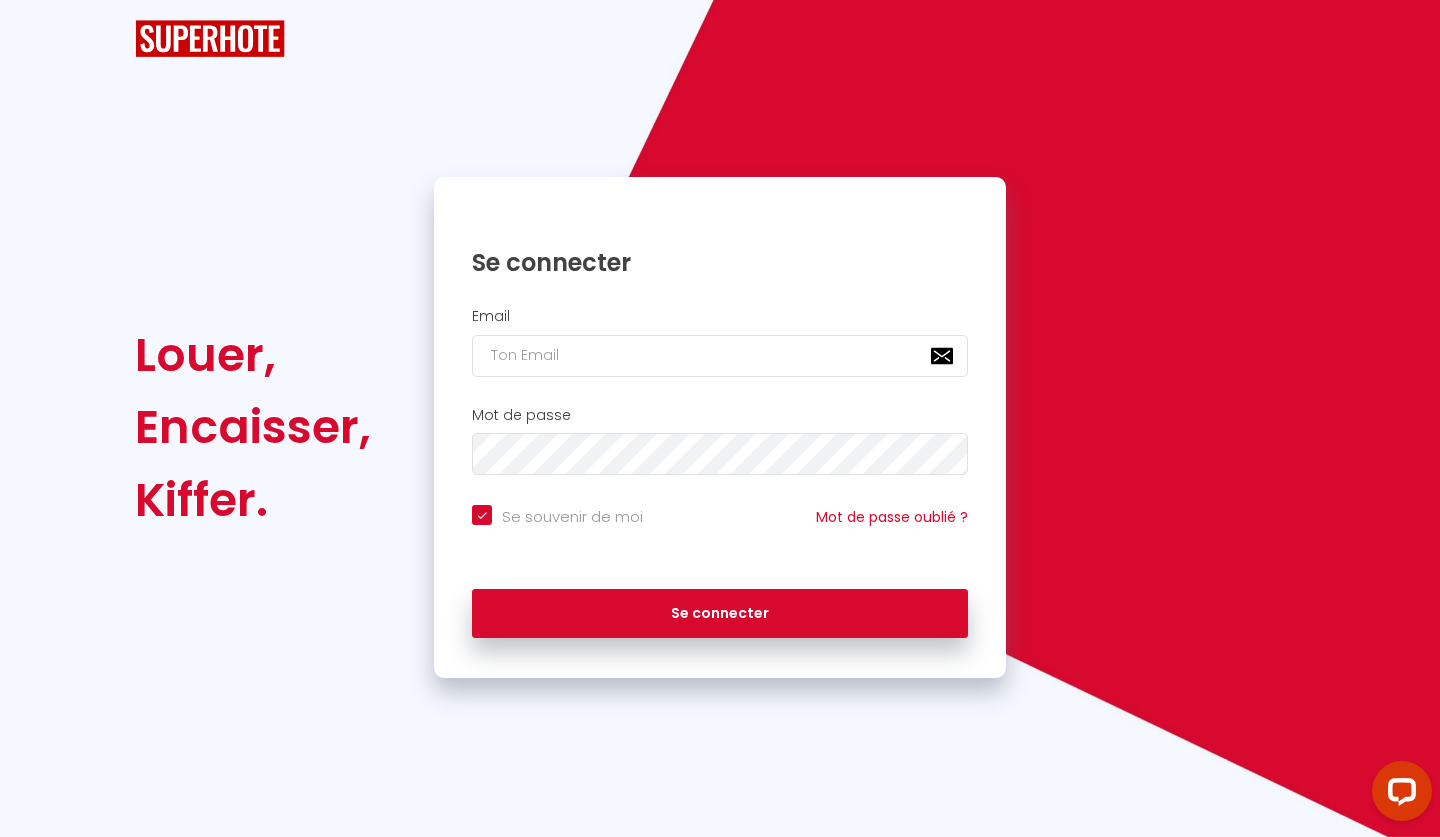 scroll, scrollTop: 0, scrollLeft: 0, axis: both 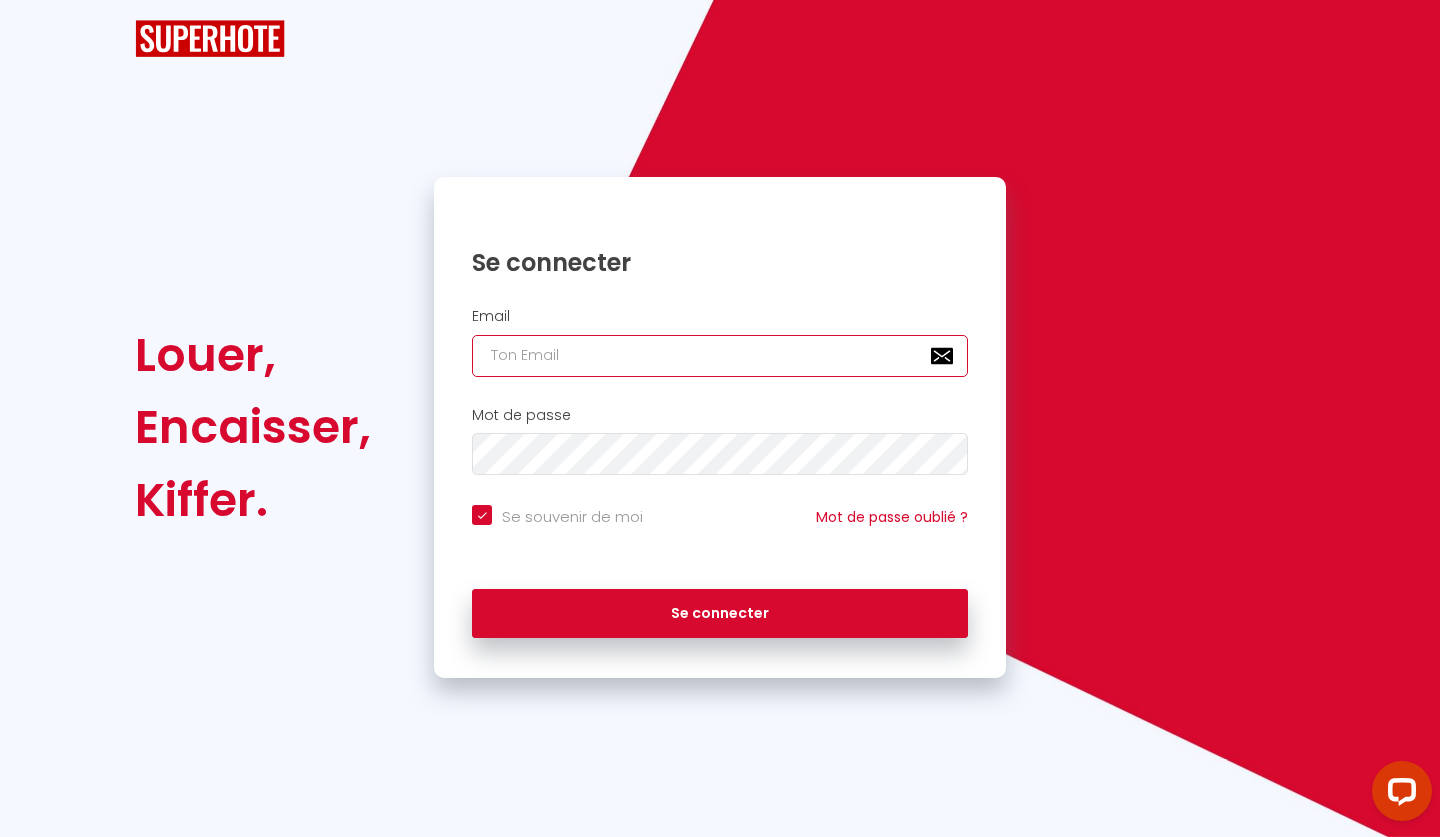 type on "[EMAIL_ADDRESS][DOMAIN_NAME]" 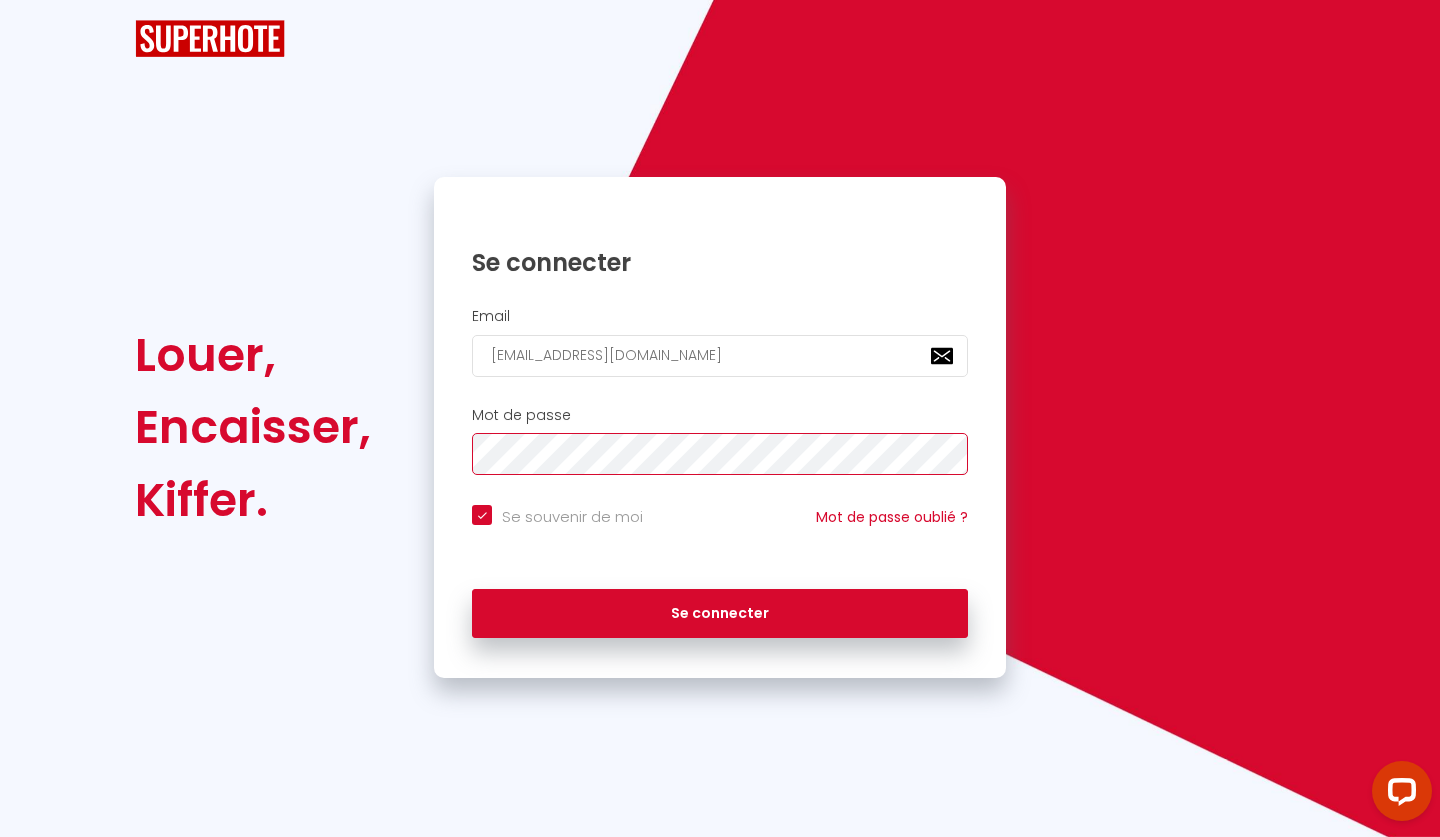 click on "Se connecter" at bounding box center [720, 614] 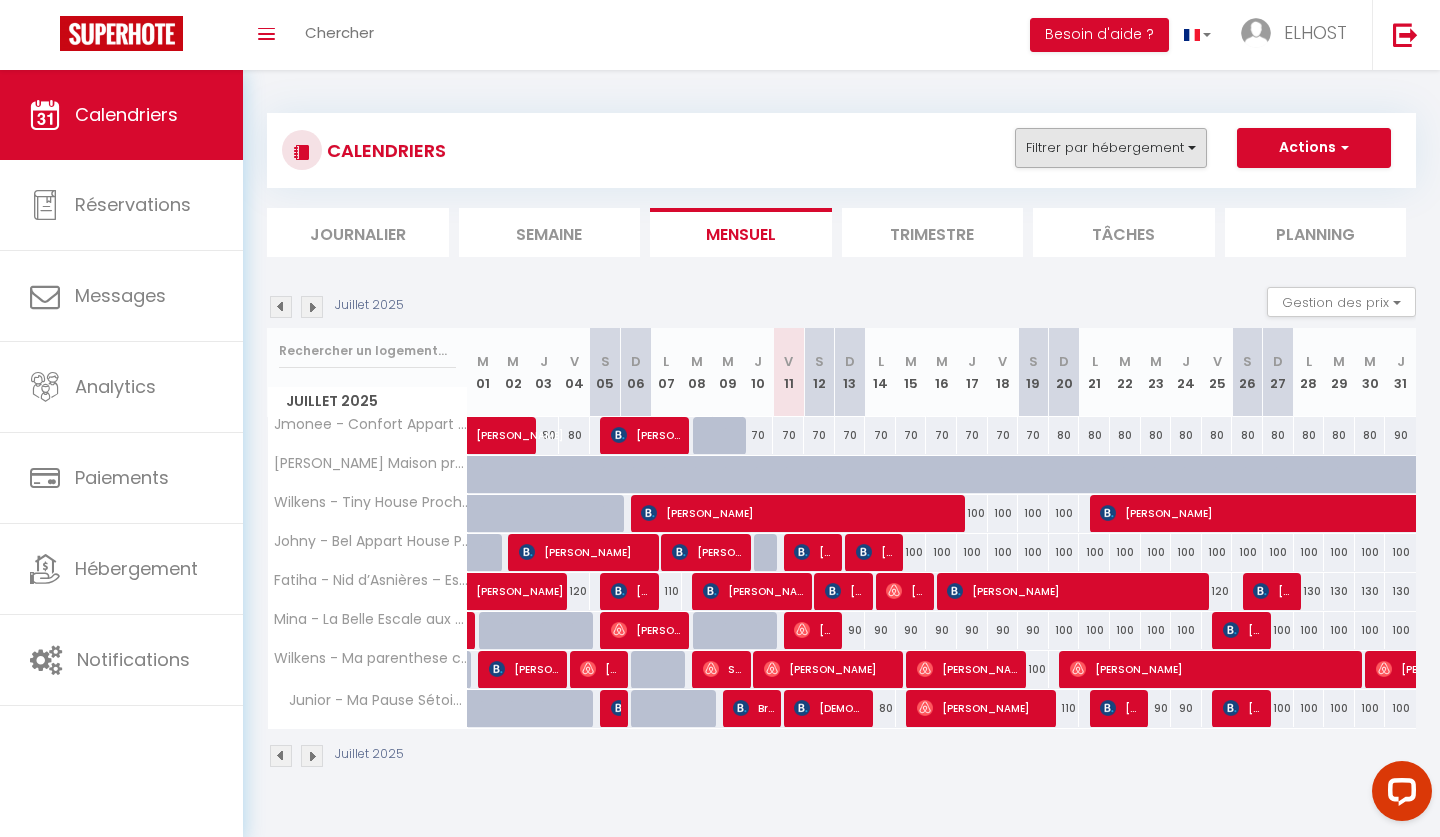 click on "Filtrer par hébergement" at bounding box center (1111, 148) 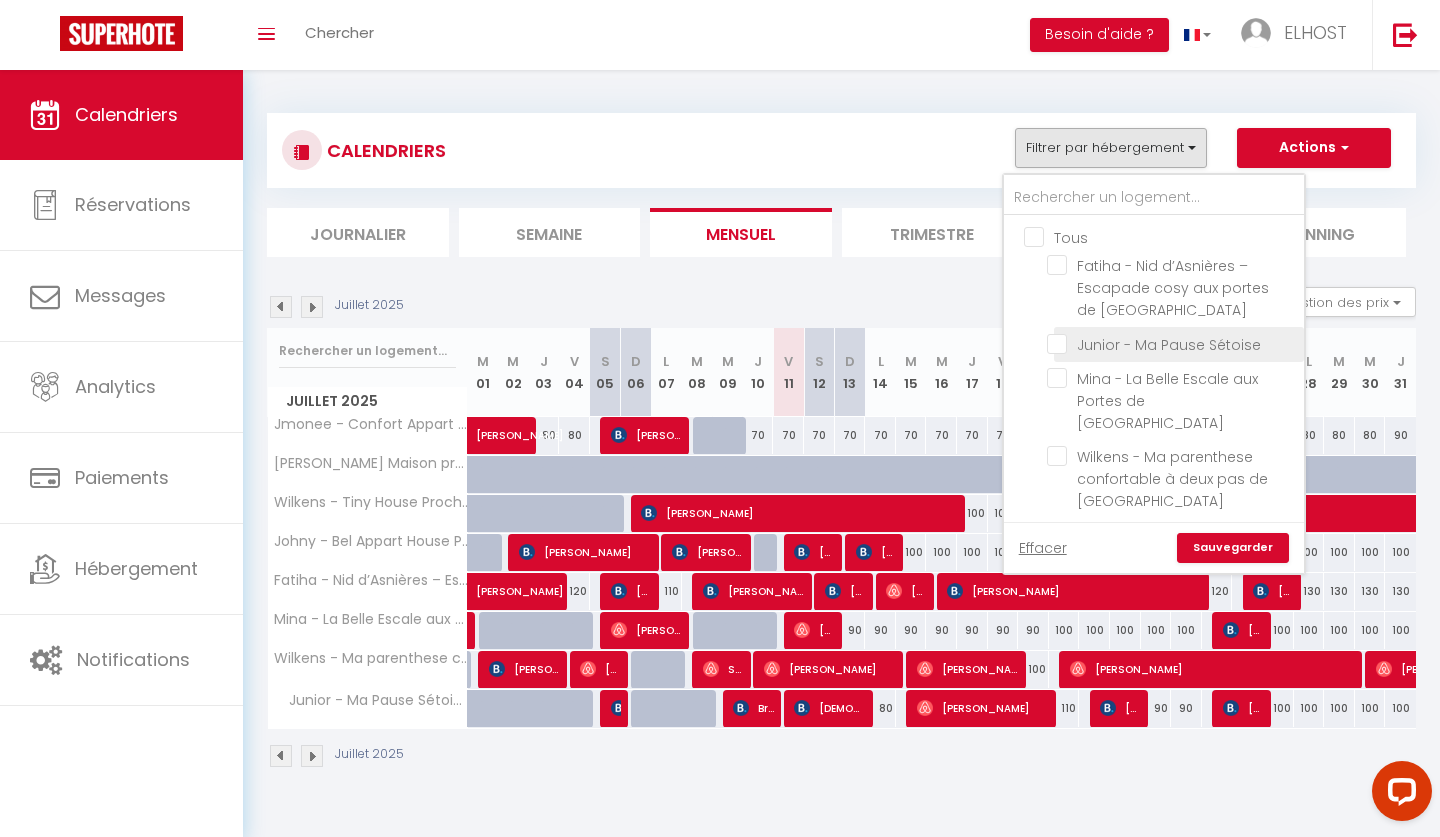 click on "Junior - Ma Pause Sétoise" at bounding box center [1172, 343] 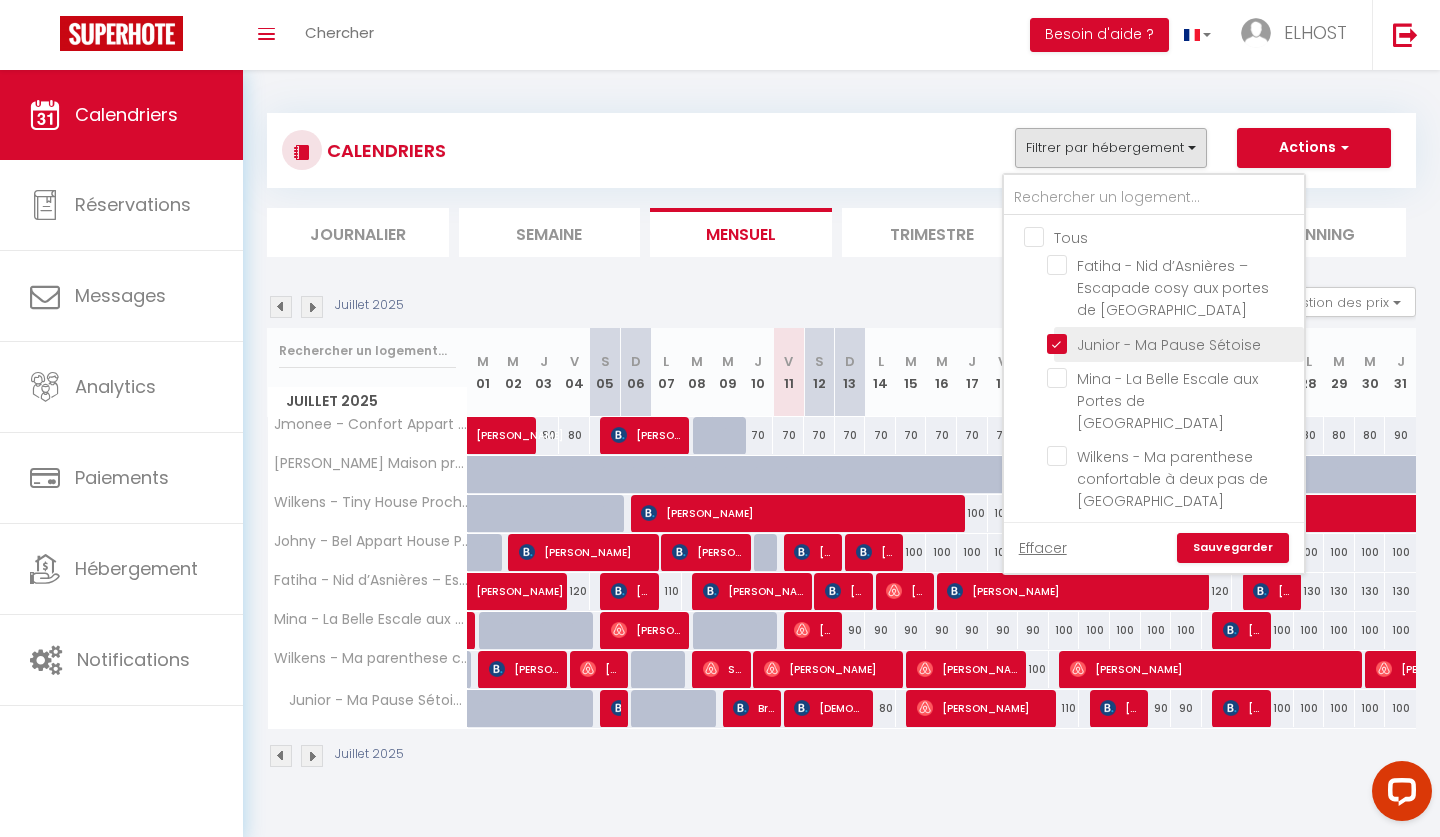 checkbox on "false" 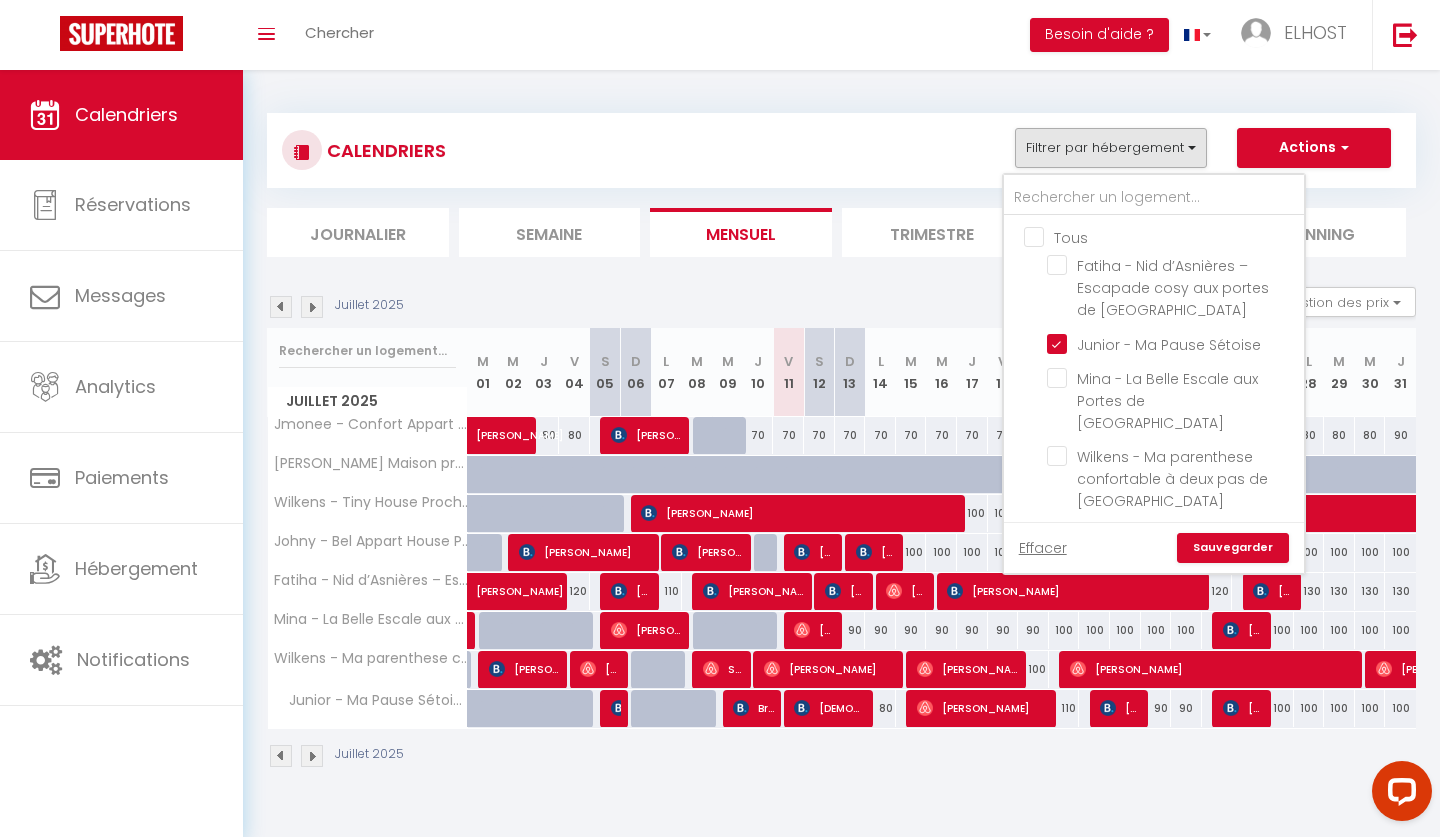 click on "Sauvegarder" at bounding box center [1233, 548] 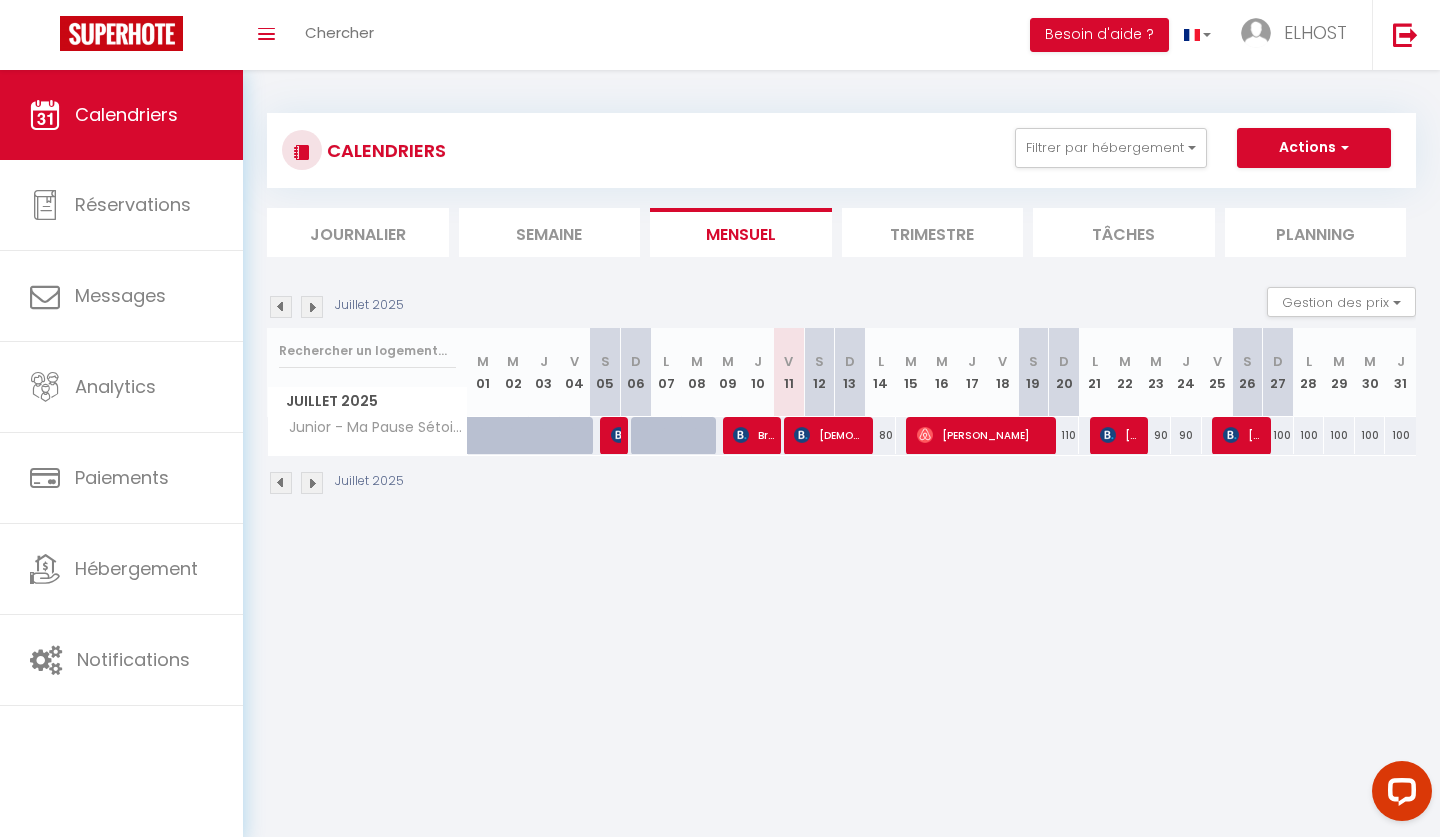click at bounding box center [312, 307] 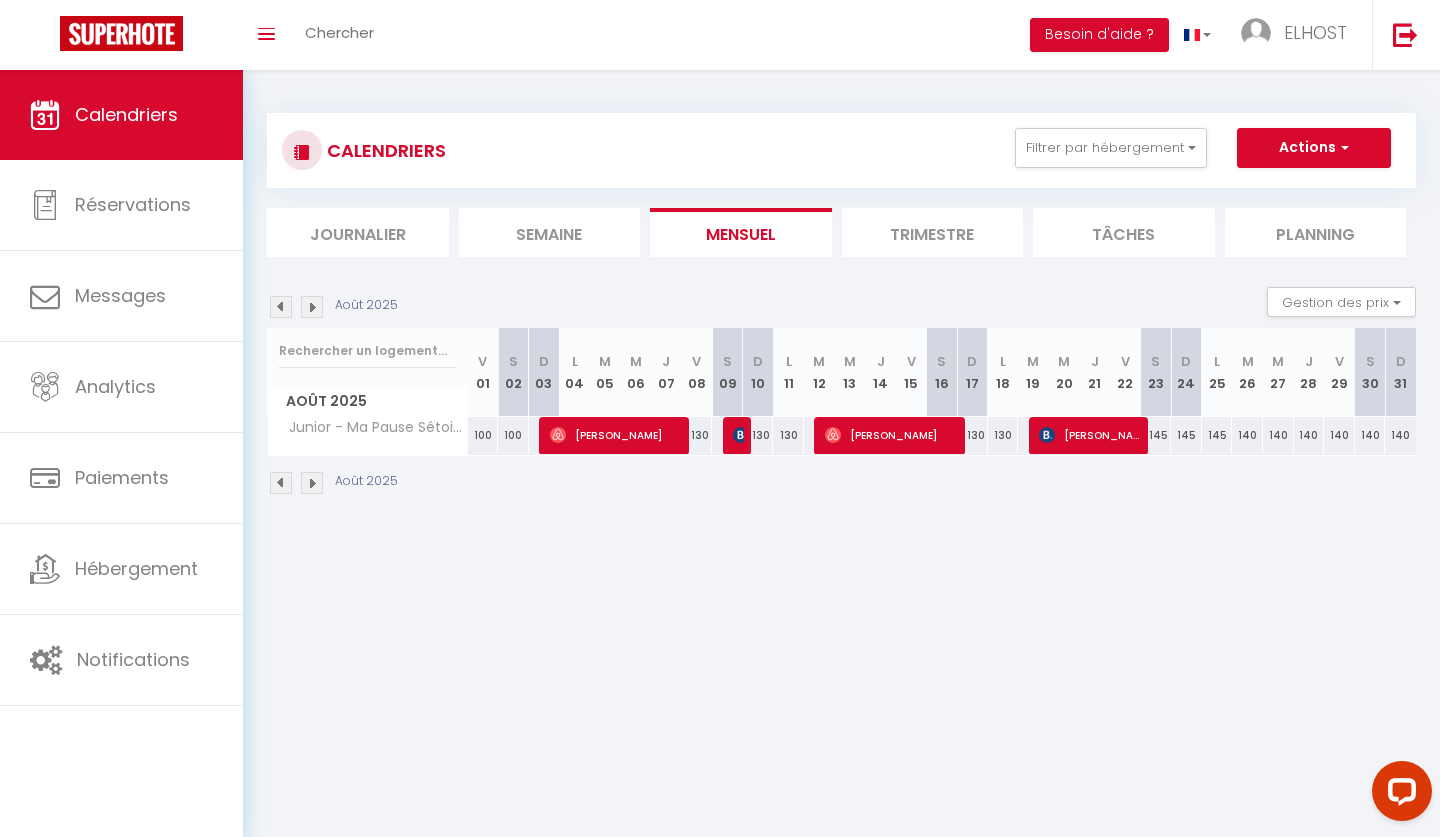 click at bounding box center [312, 307] 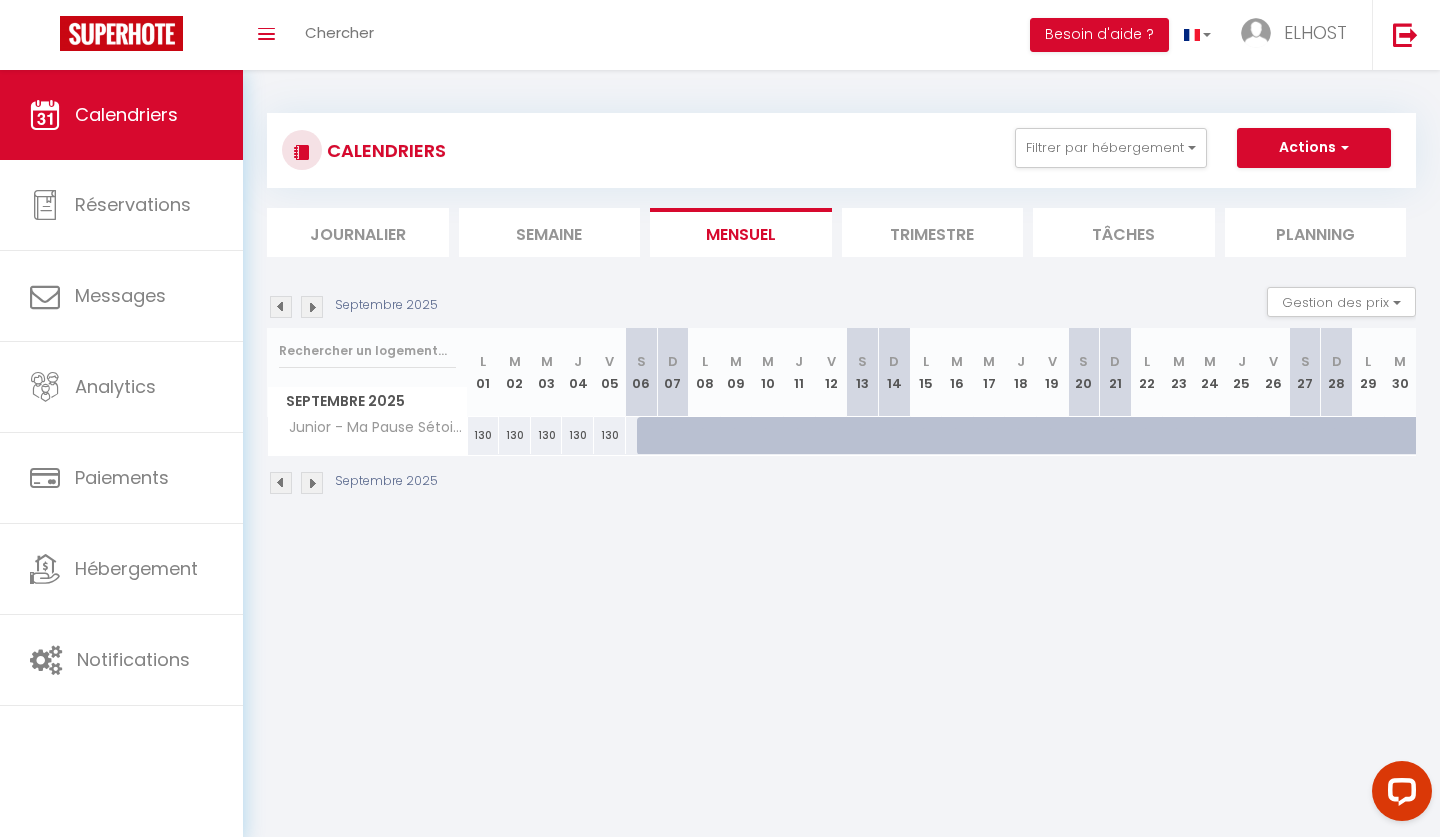 click at bounding box center [641, 435] 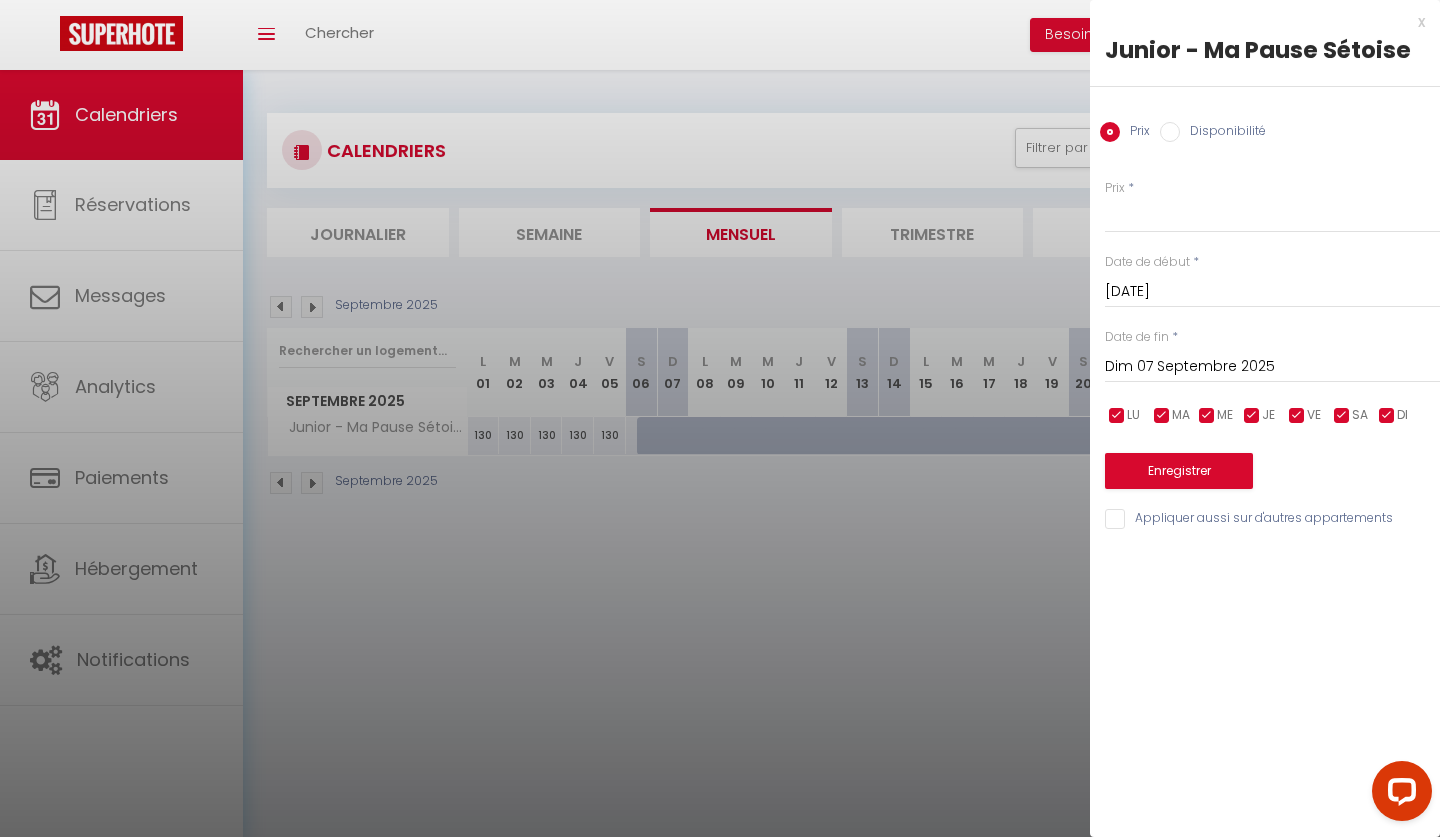 click on "Dim 07 Septembre 2025" at bounding box center (1272, 367) 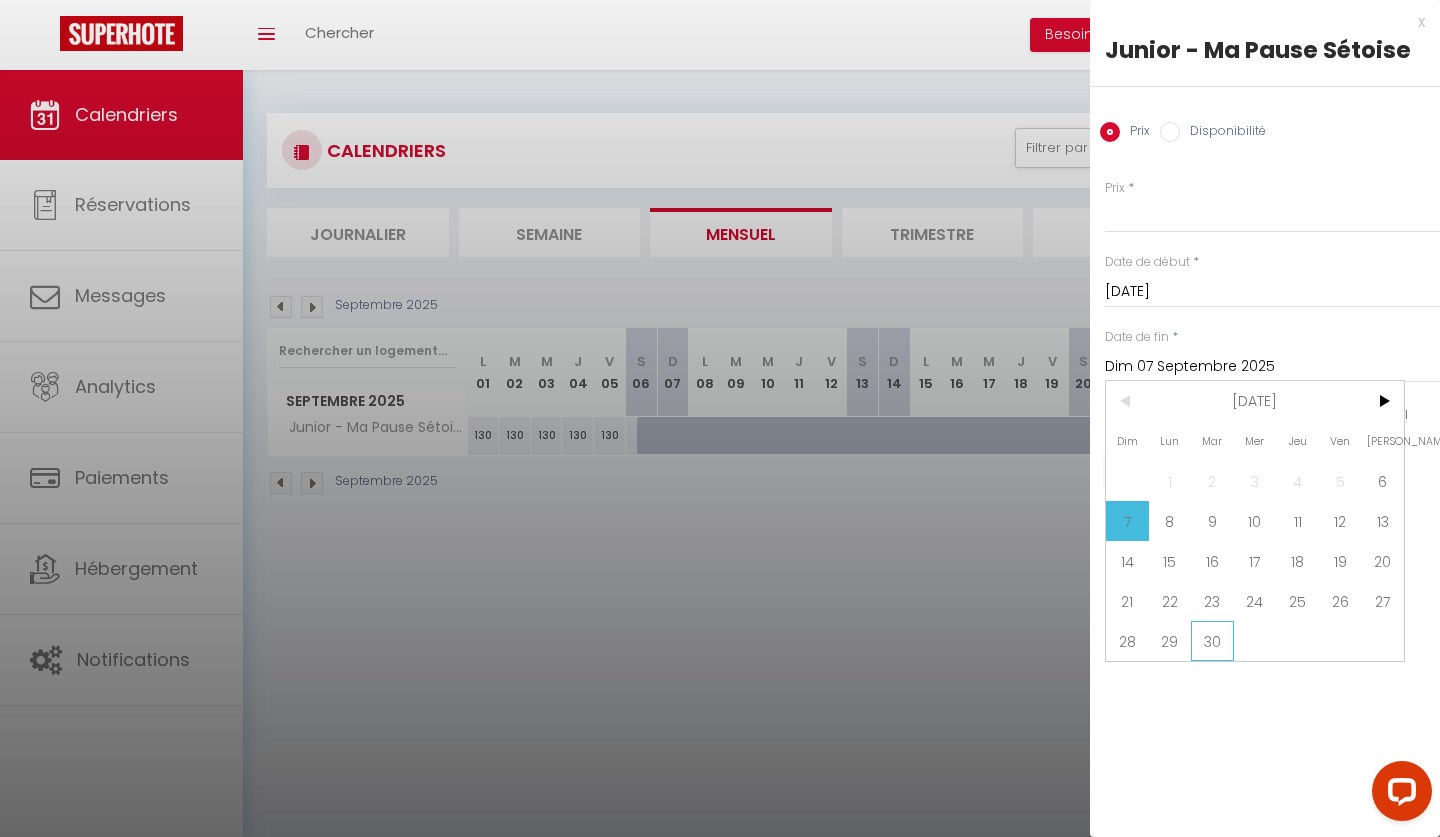 click on "30" at bounding box center (1212, 641) 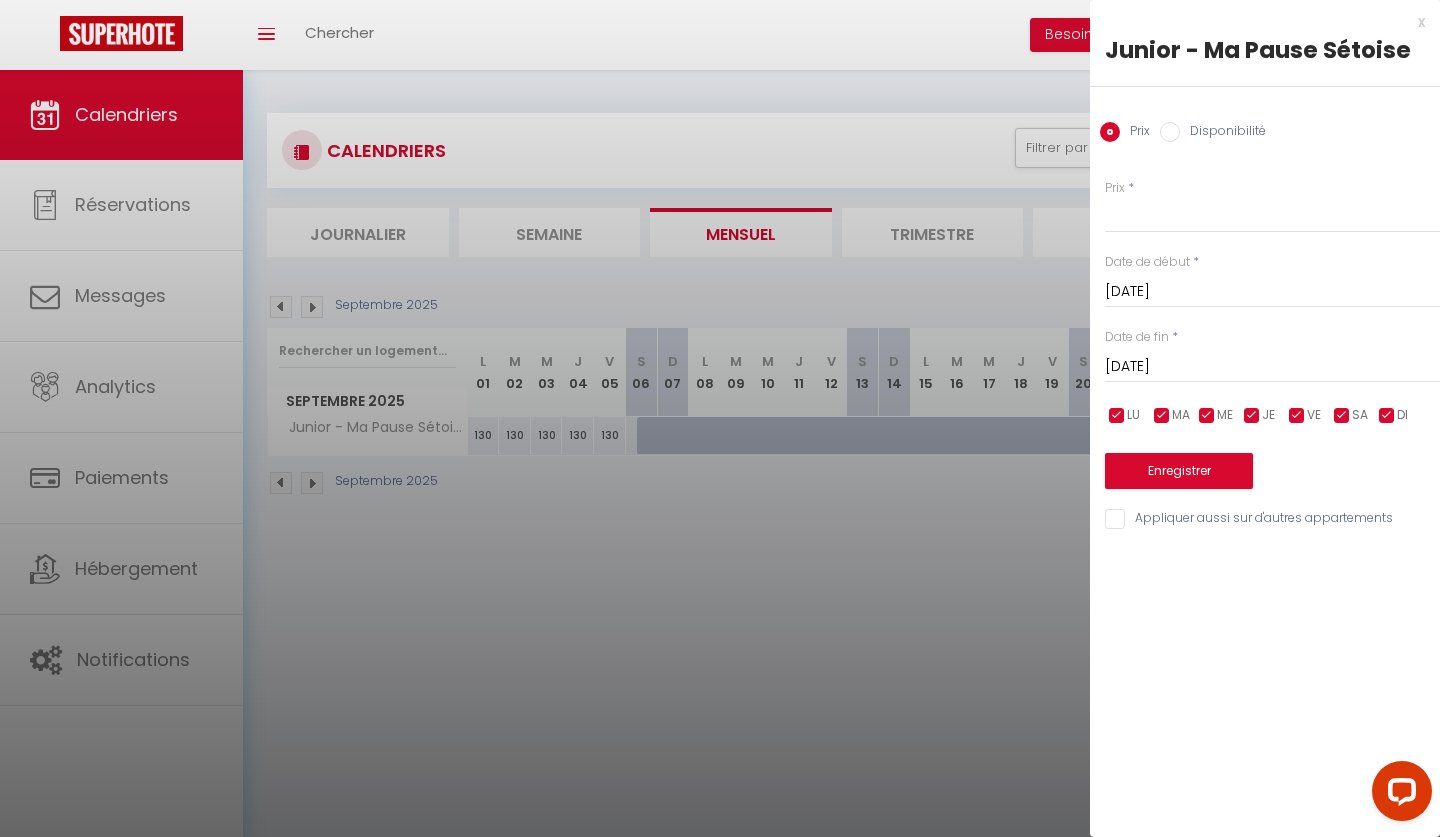 click on "Disponibilité" at bounding box center (1170, 132) 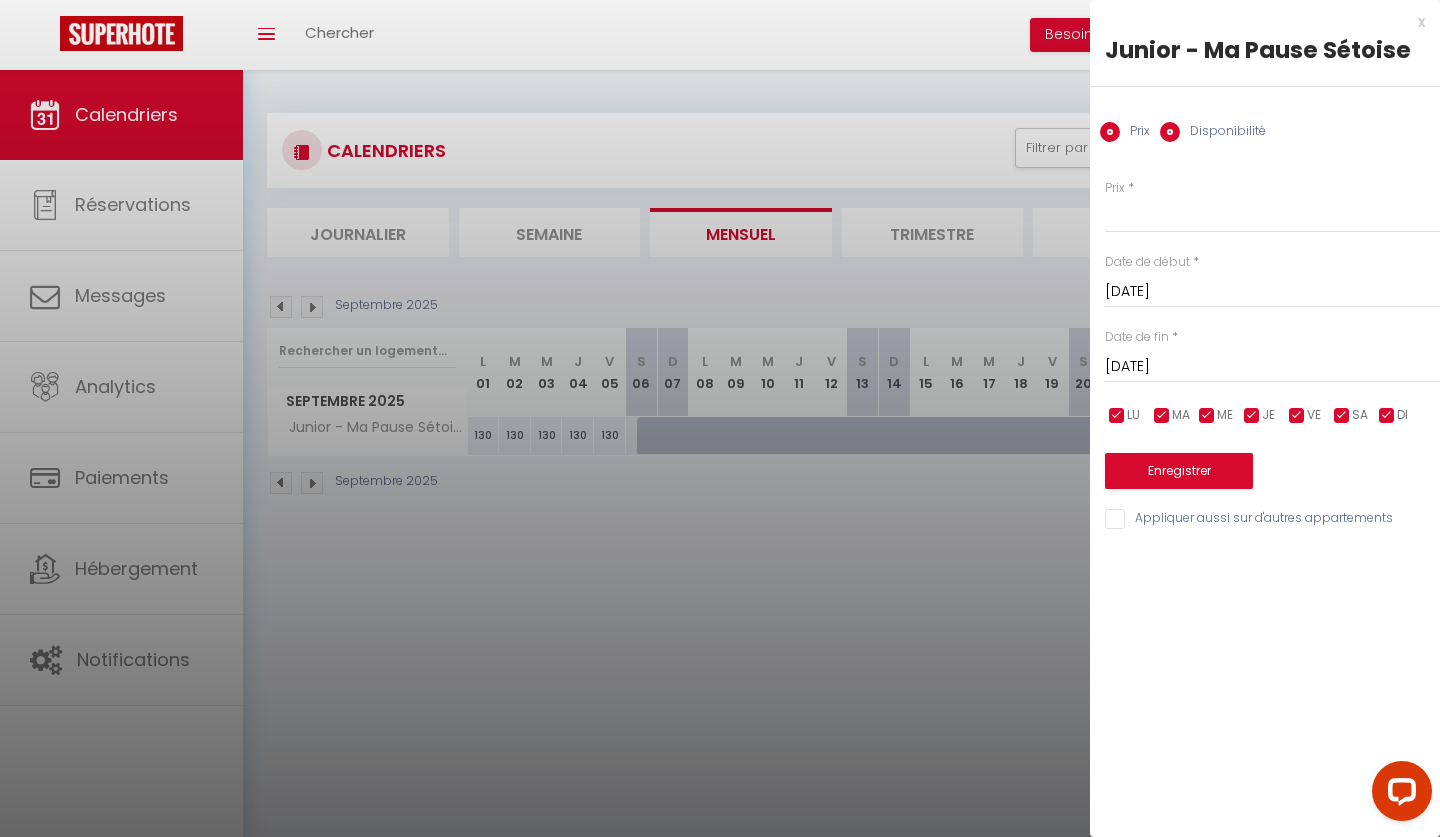 radio on "false" 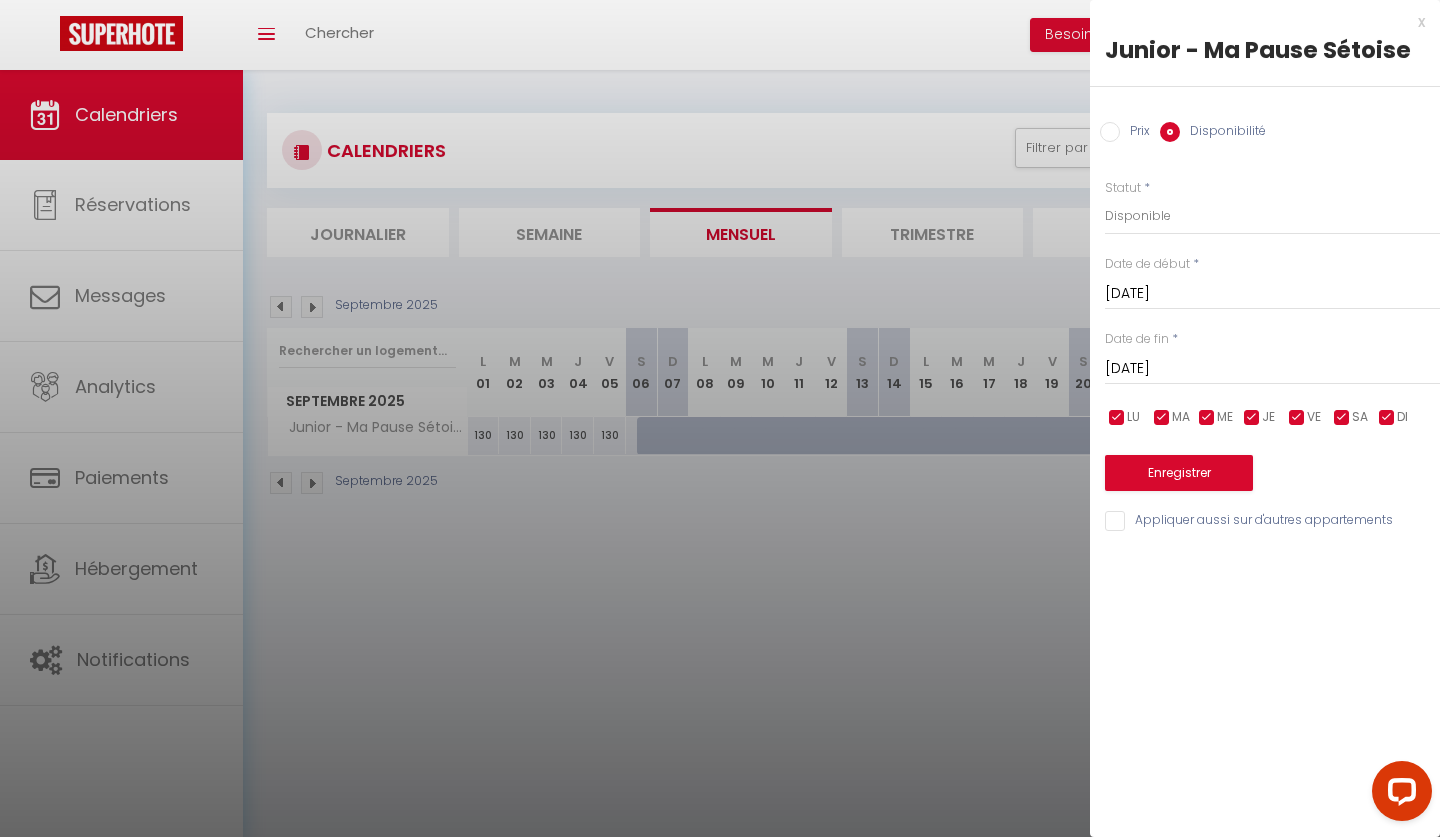 click on "Enregistrer" at bounding box center (1179, 473) 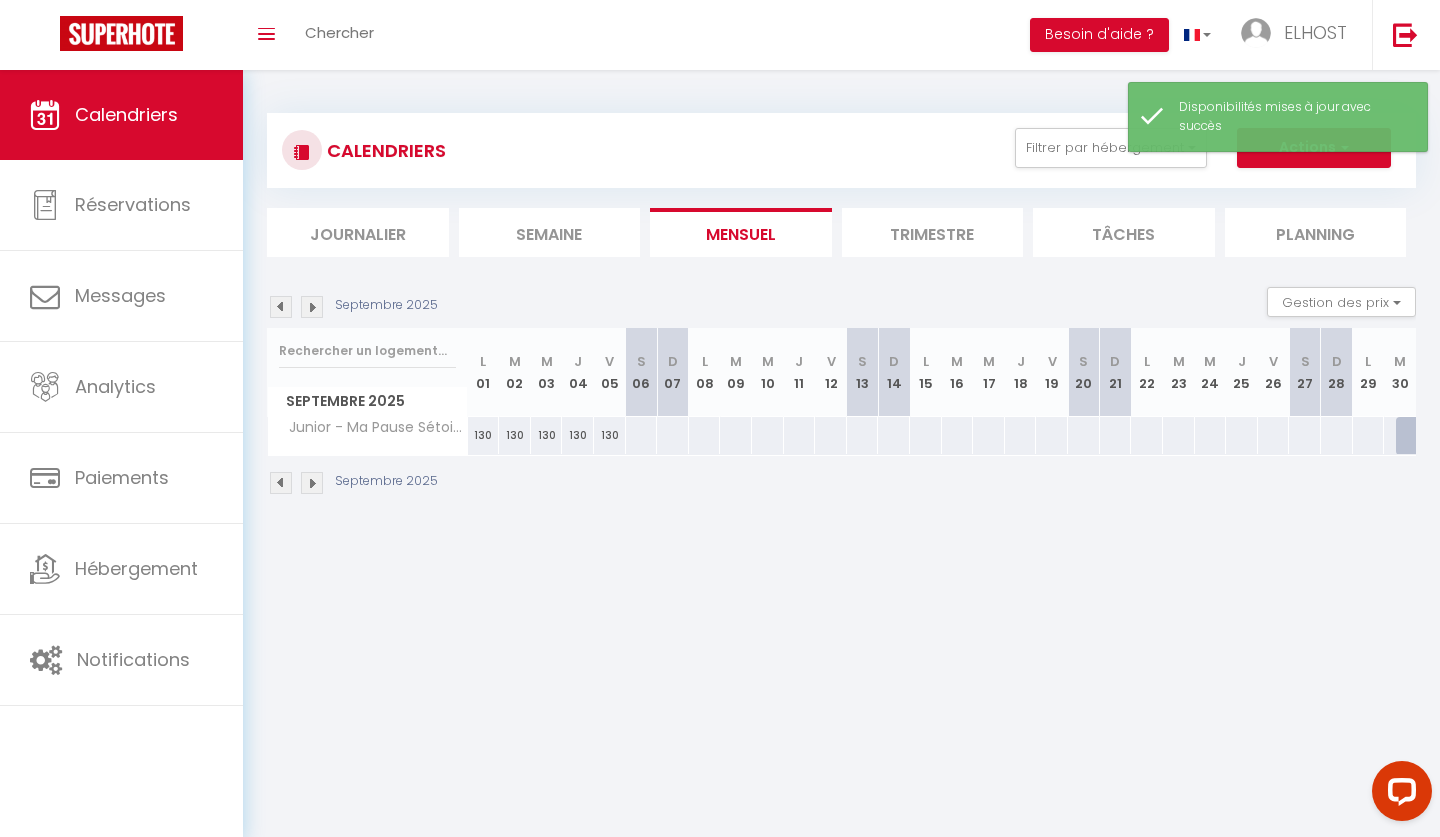 click at bounding box center [641, 435] 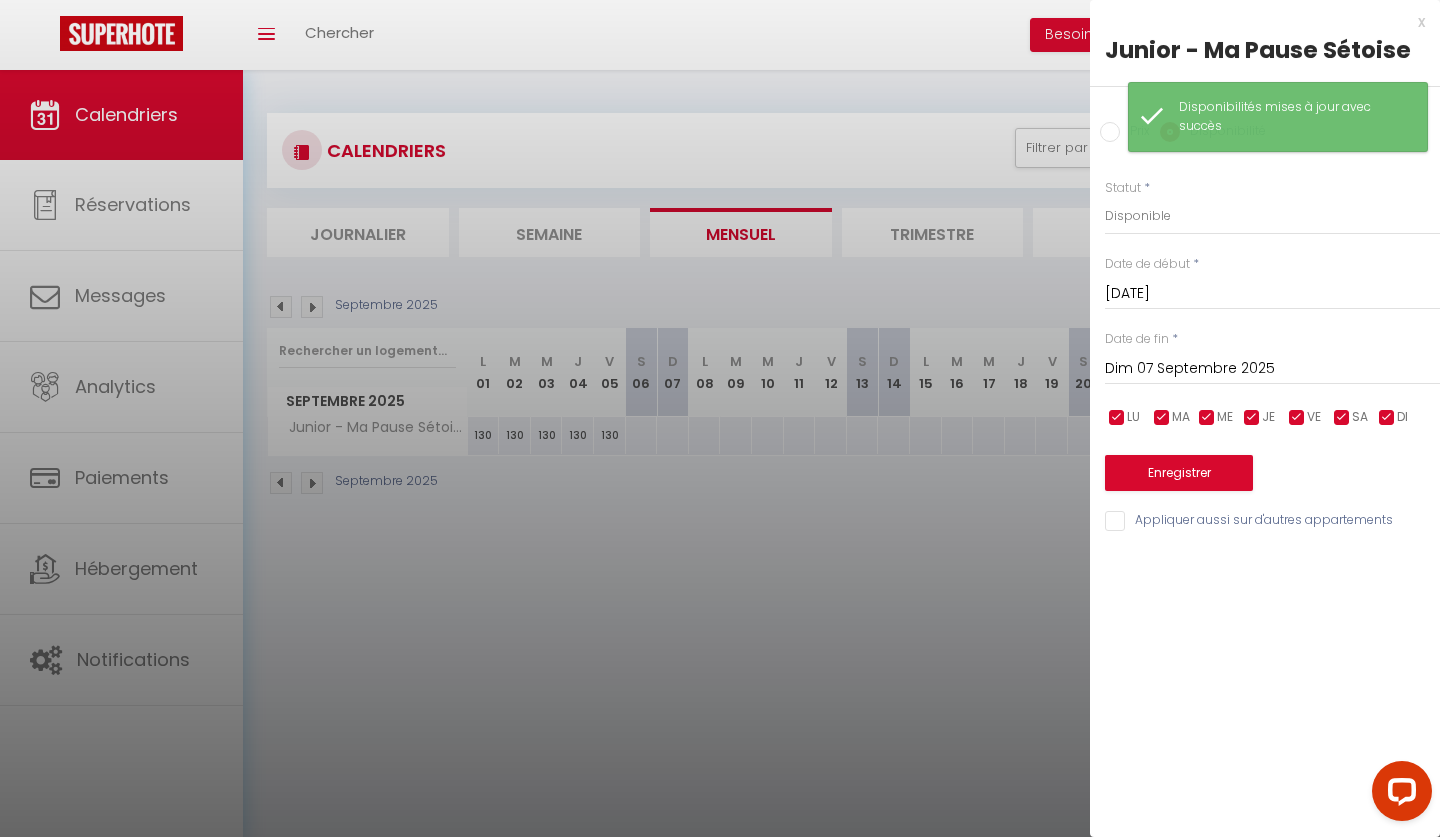 click on "Dim 07 Septembre 2025" at bounding box center [1272, 369] 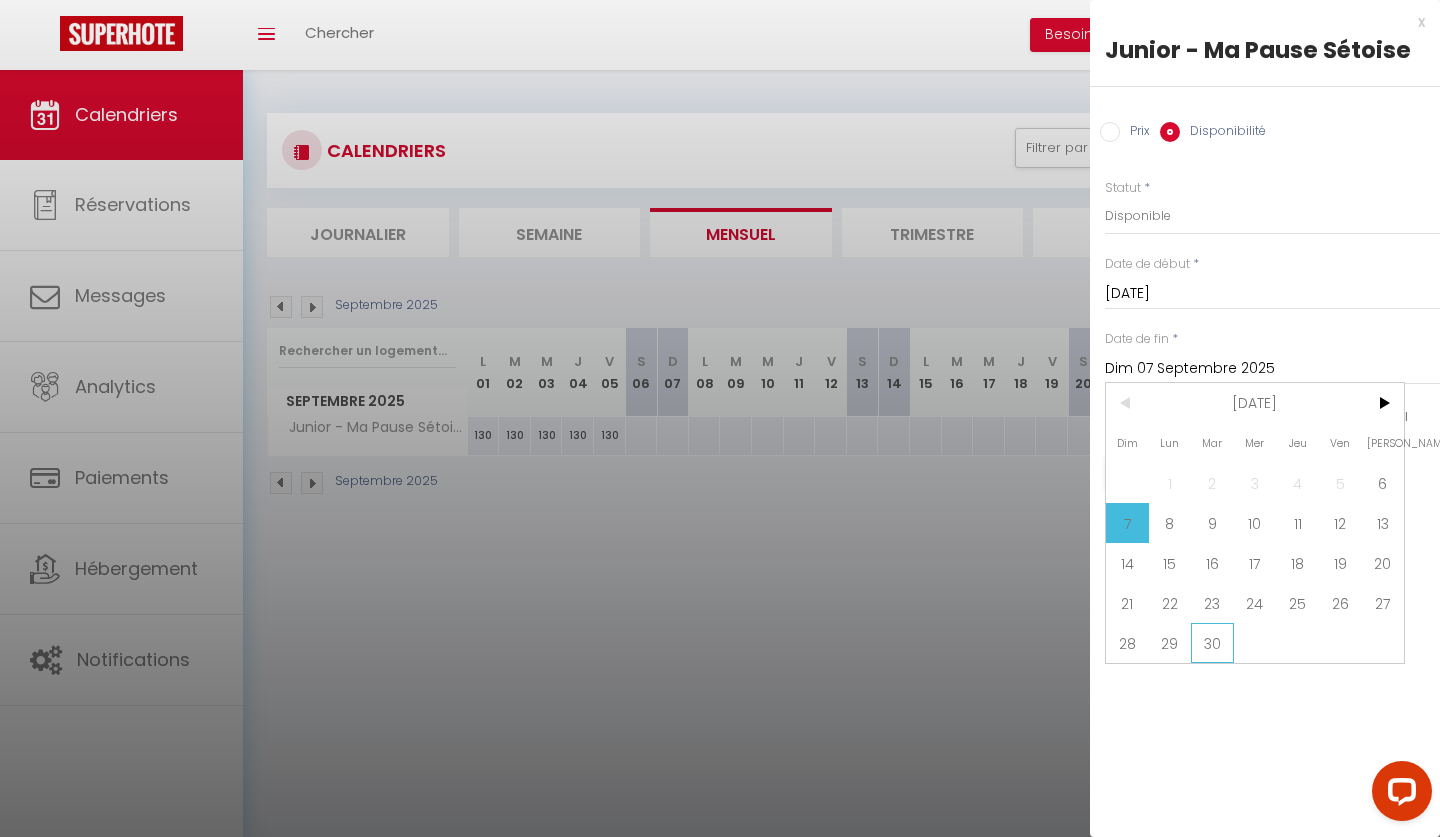 click on "30" at bounding box center (1212, 643) 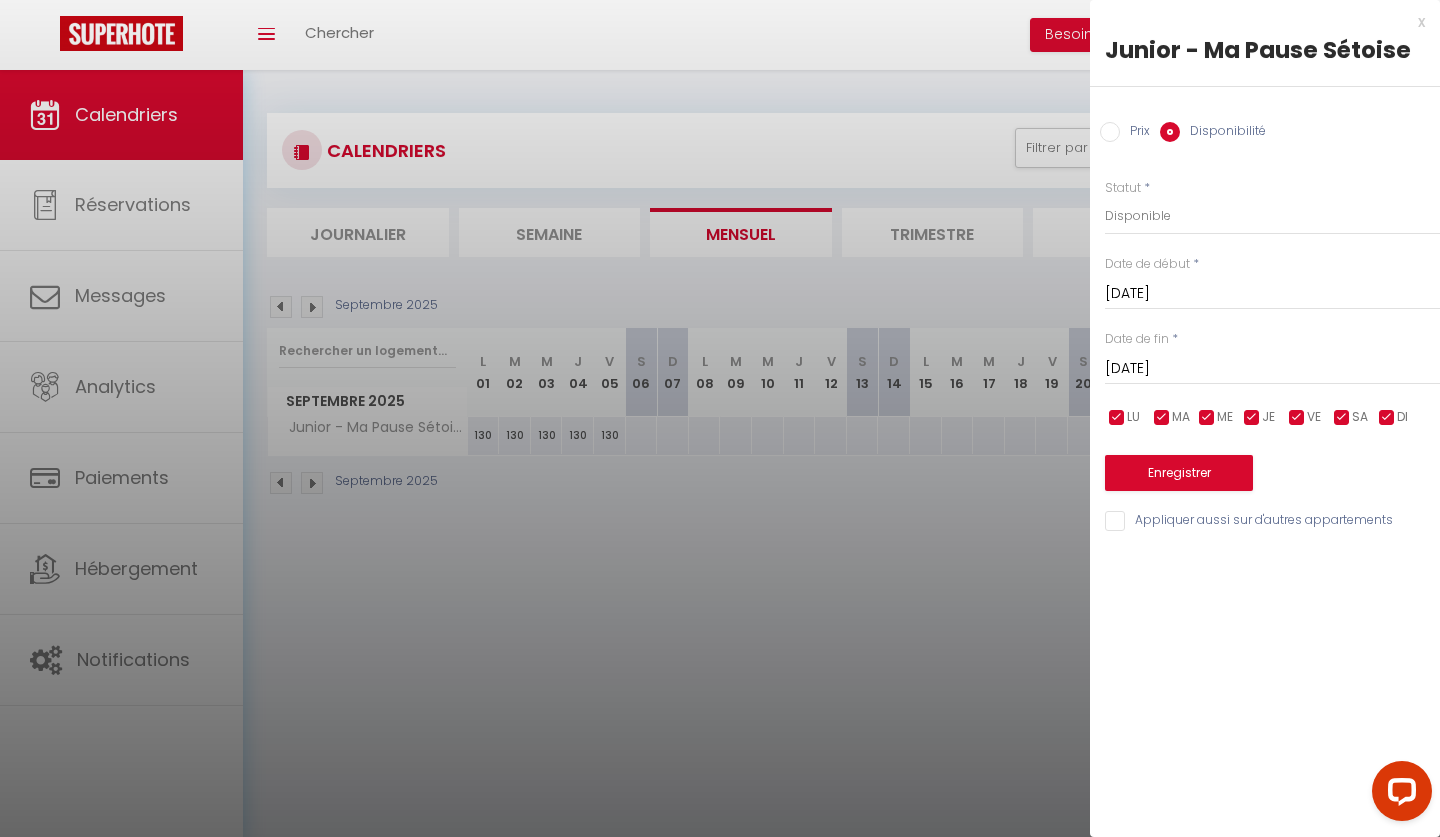 click on "Prix" at bounding box center [1110, 132] 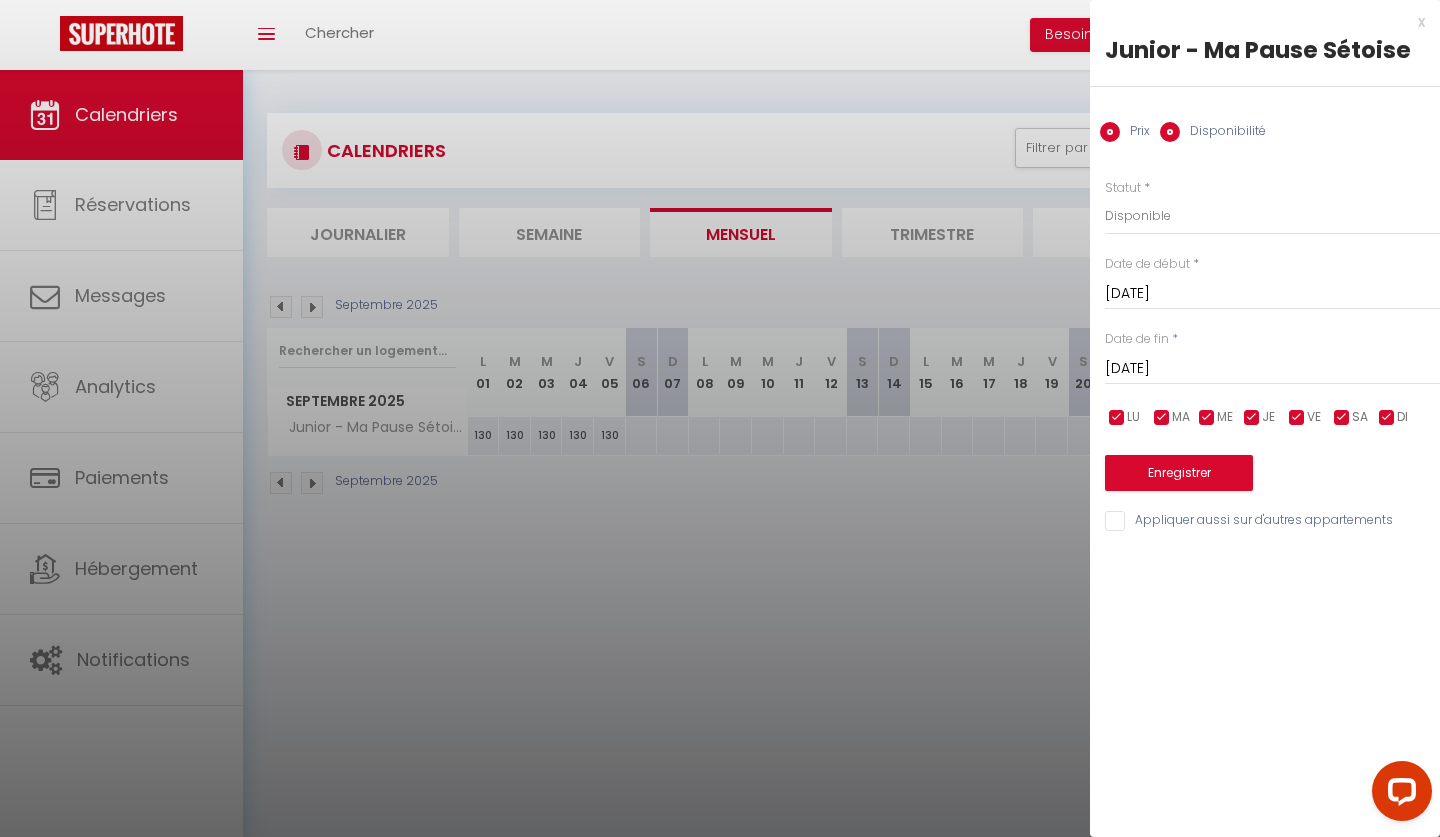 radio on "false" 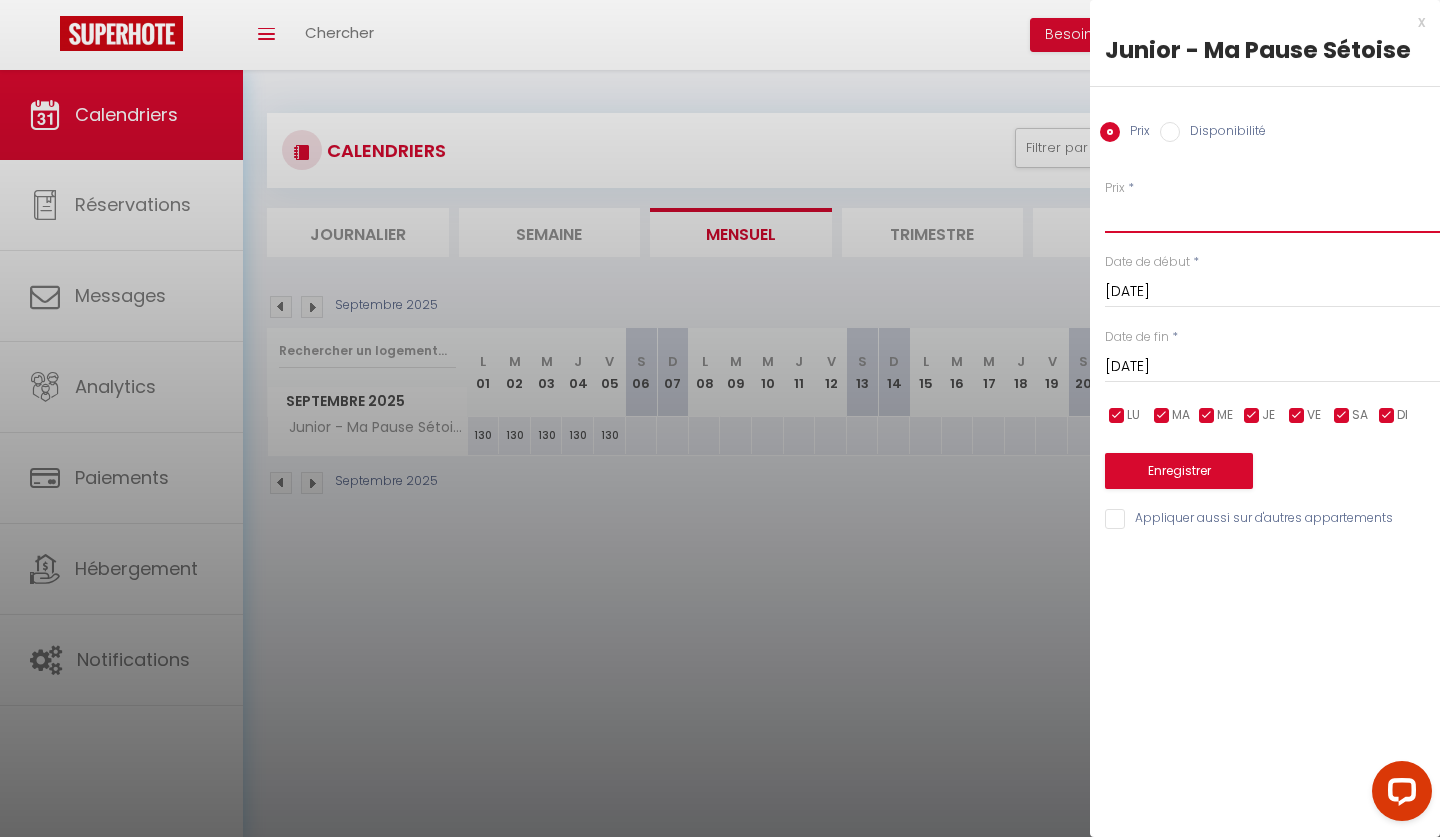 click on "Prix" at bounding box center [1272, 215] 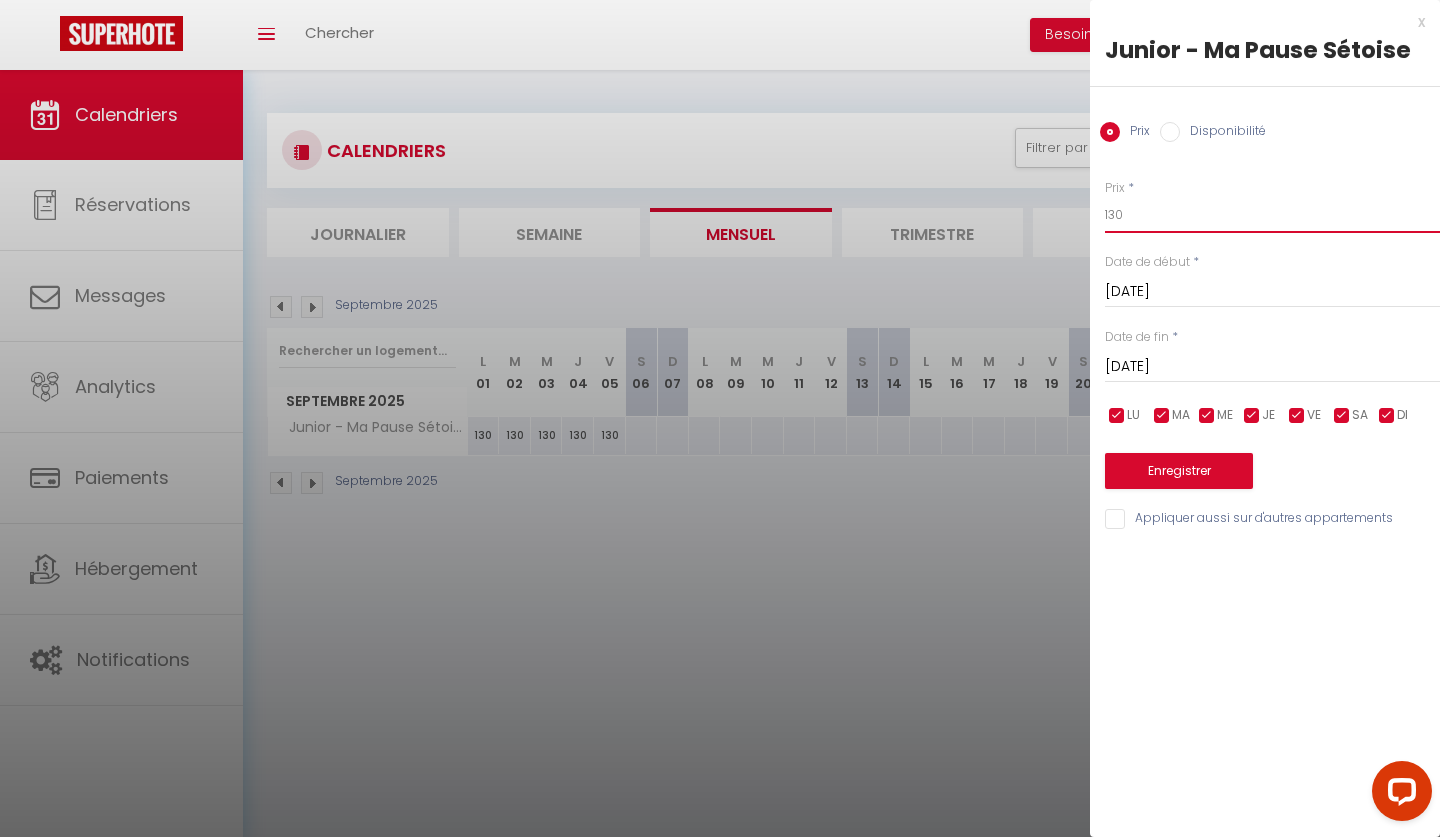 type on "130" 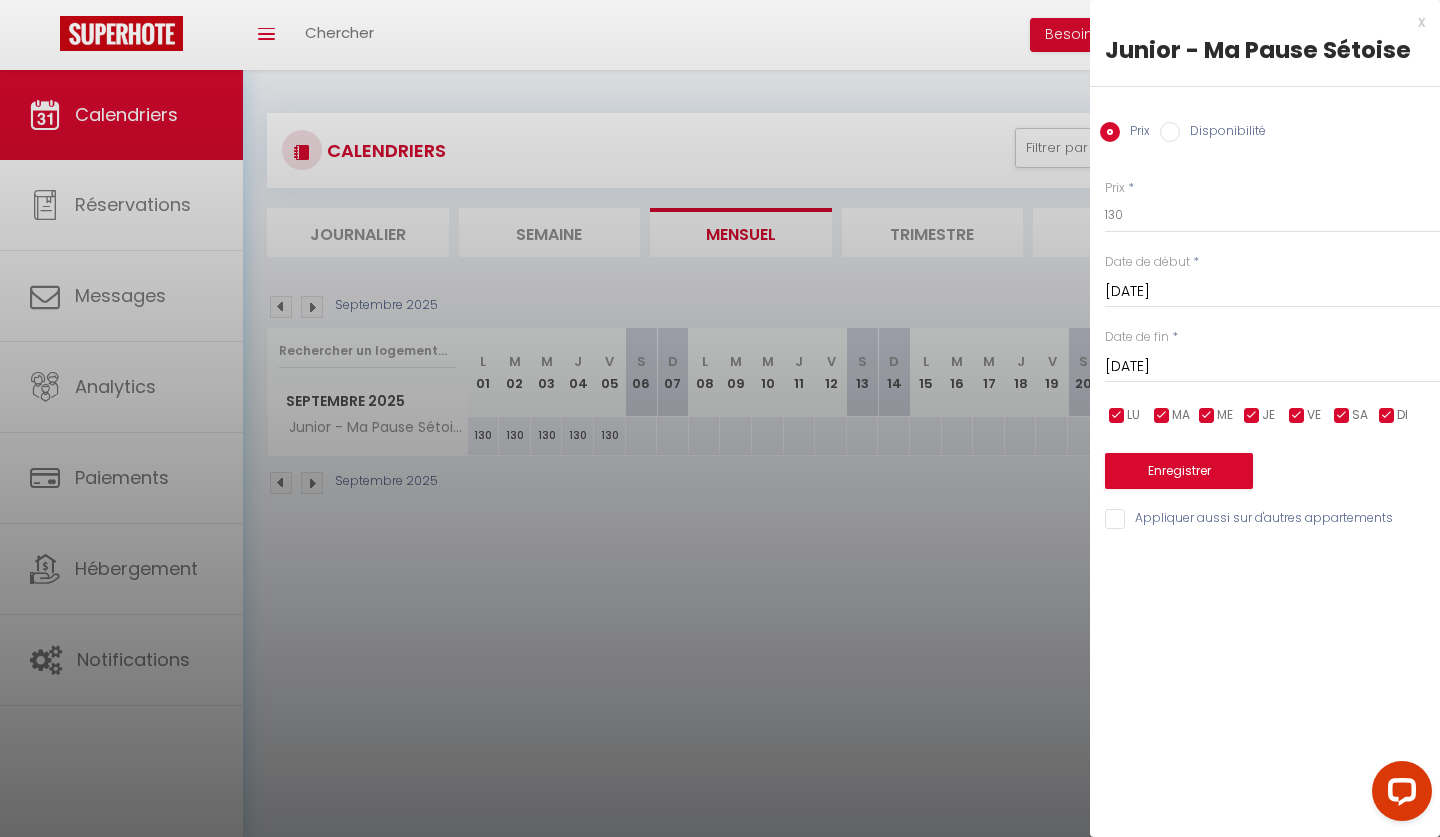 click on "Enregistrer" at bounding box center [1179, 471] 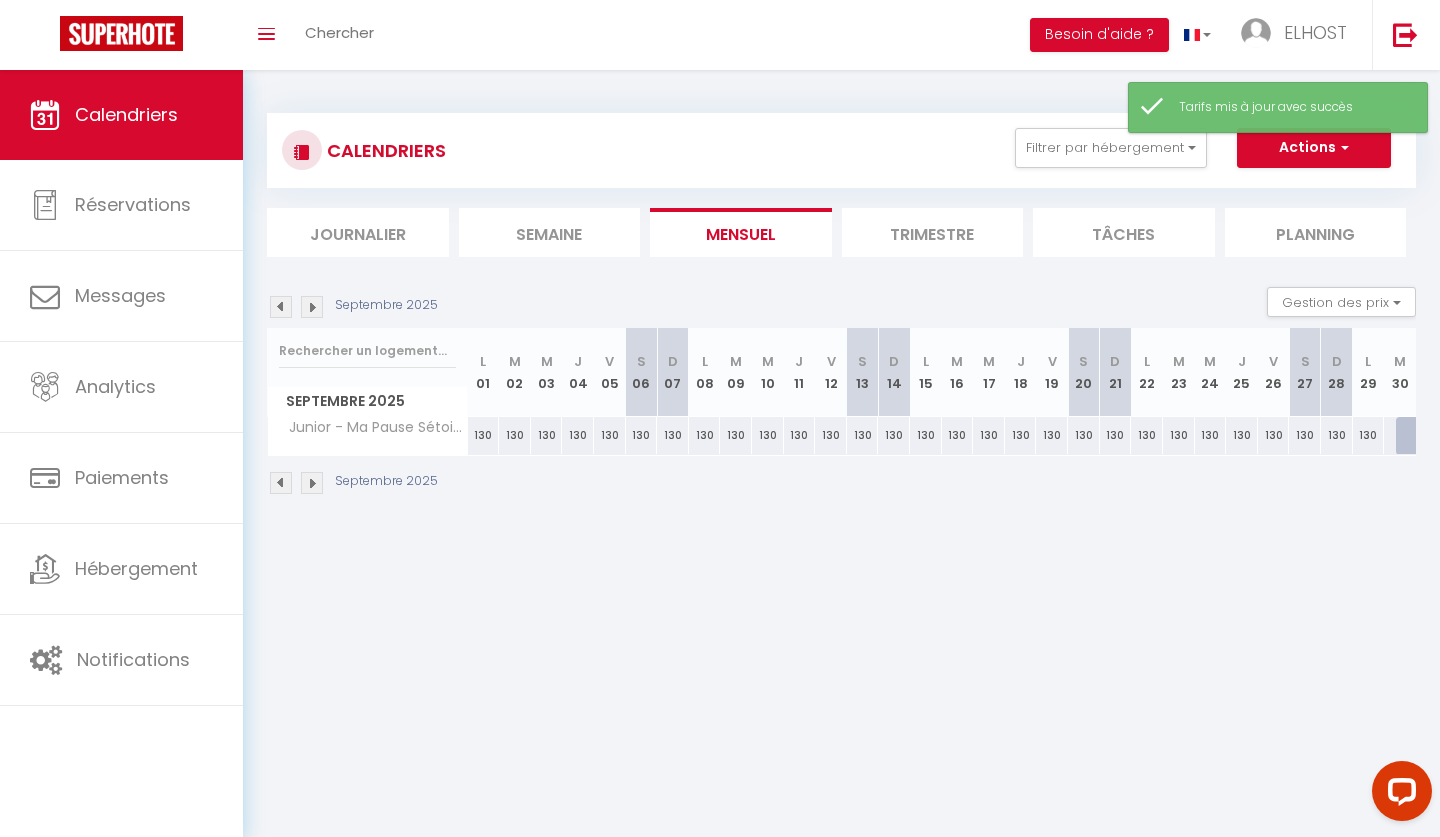 click at bounding box center (1412, 436) 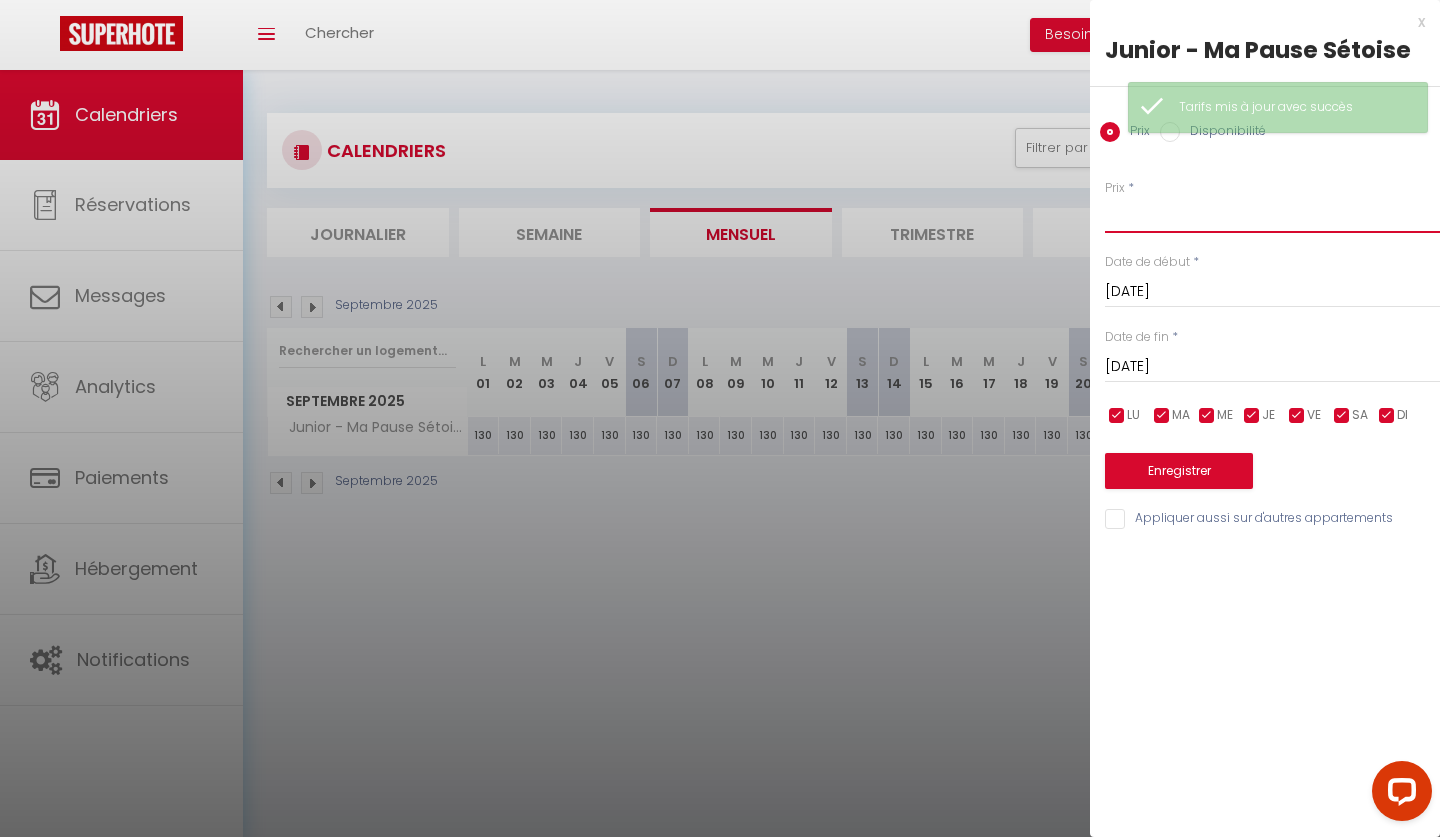 click on "Prix" at bounding box center [1272, 215] 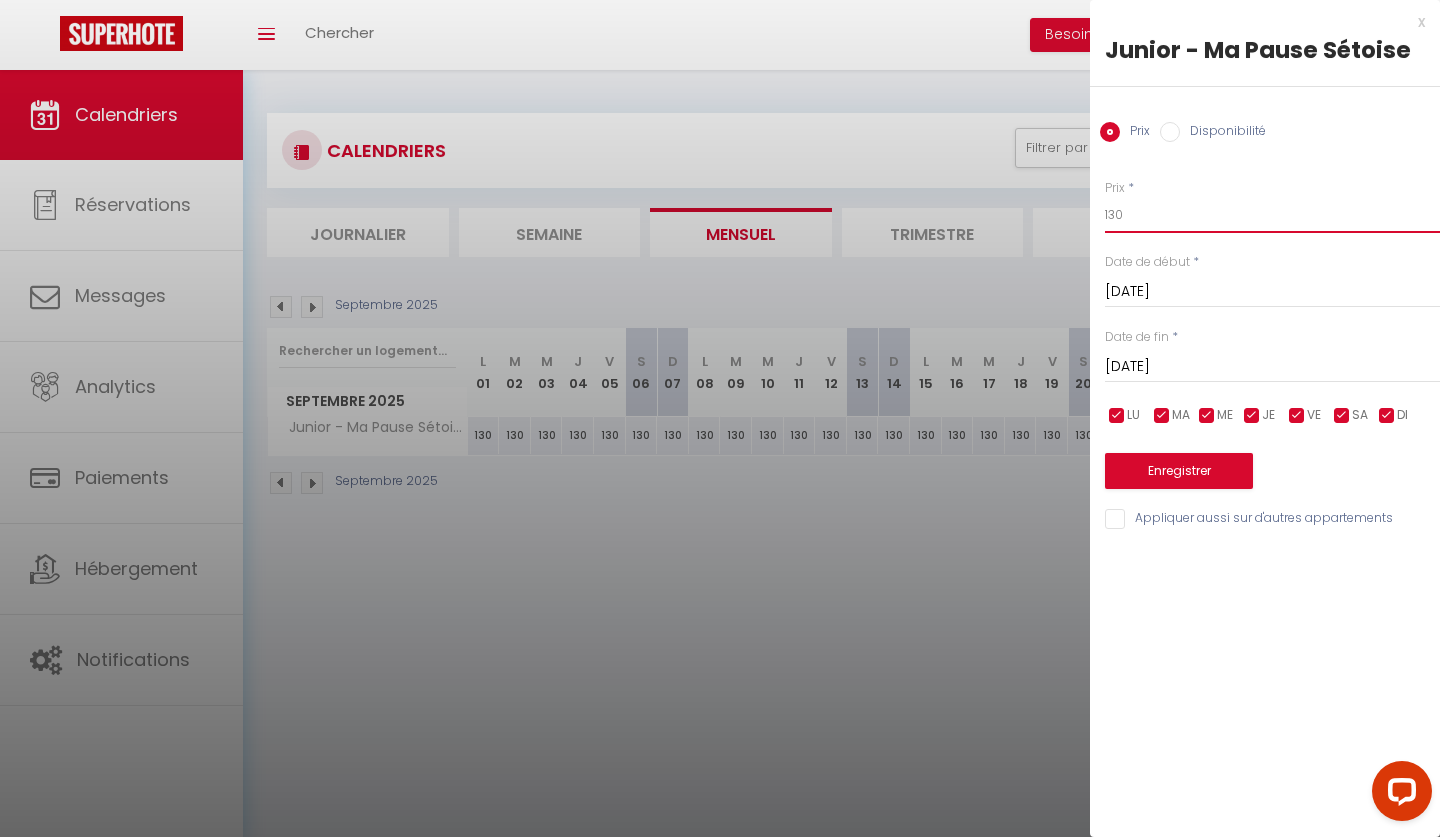 type on "130" 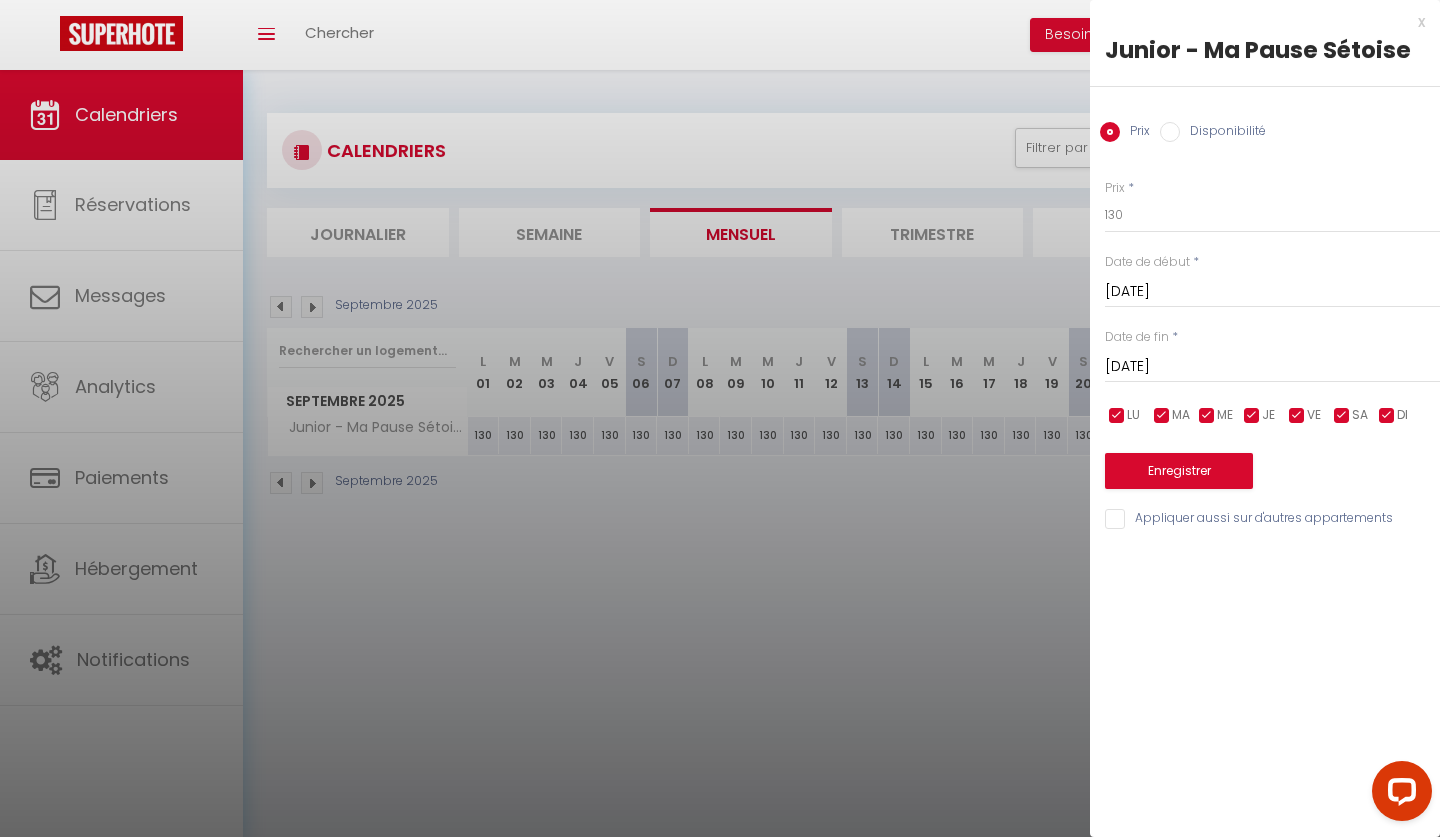 click on "Enregistrer" at bounding box center [1179, 471] 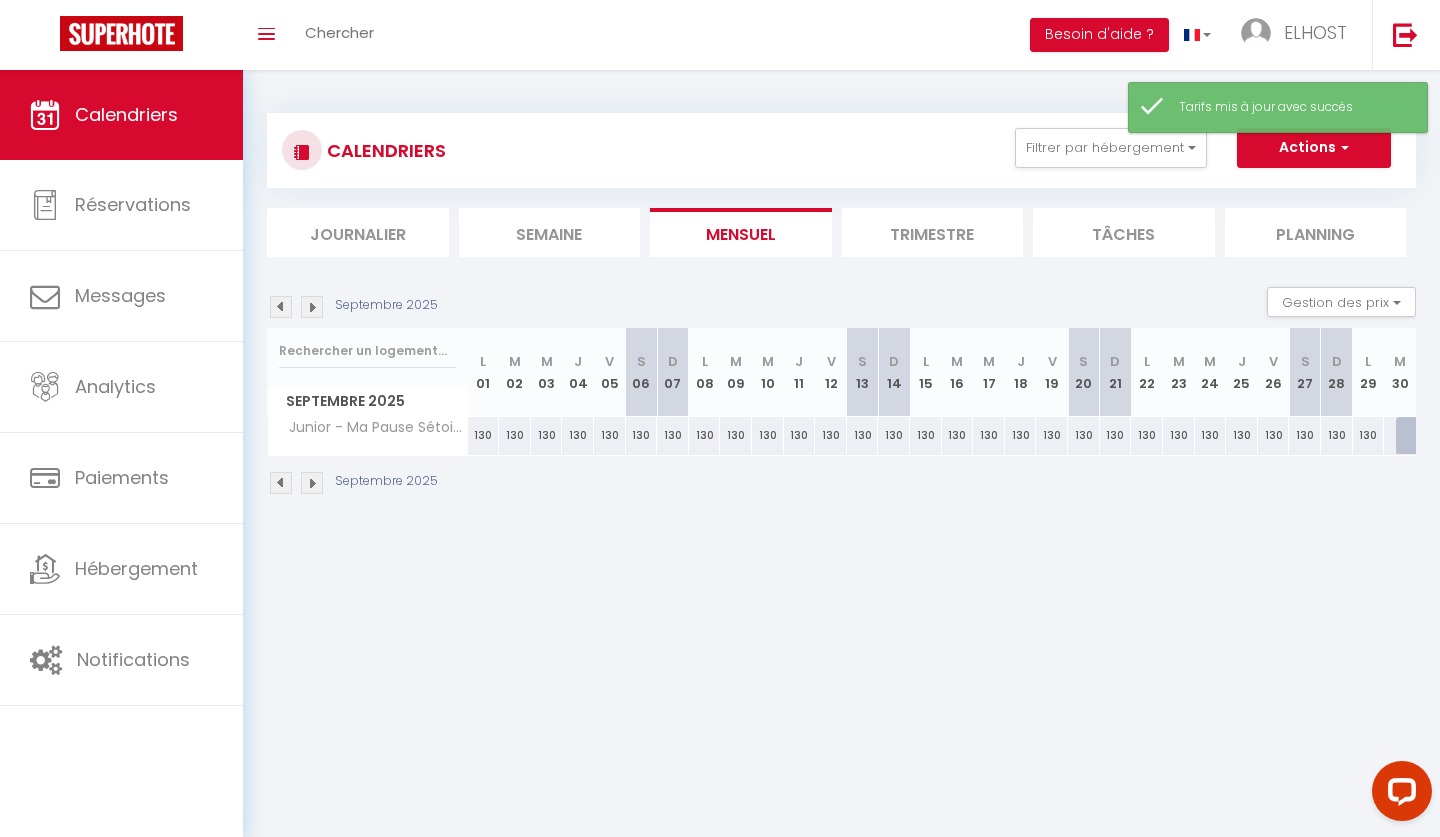 click at bounding box center [1412, 436] 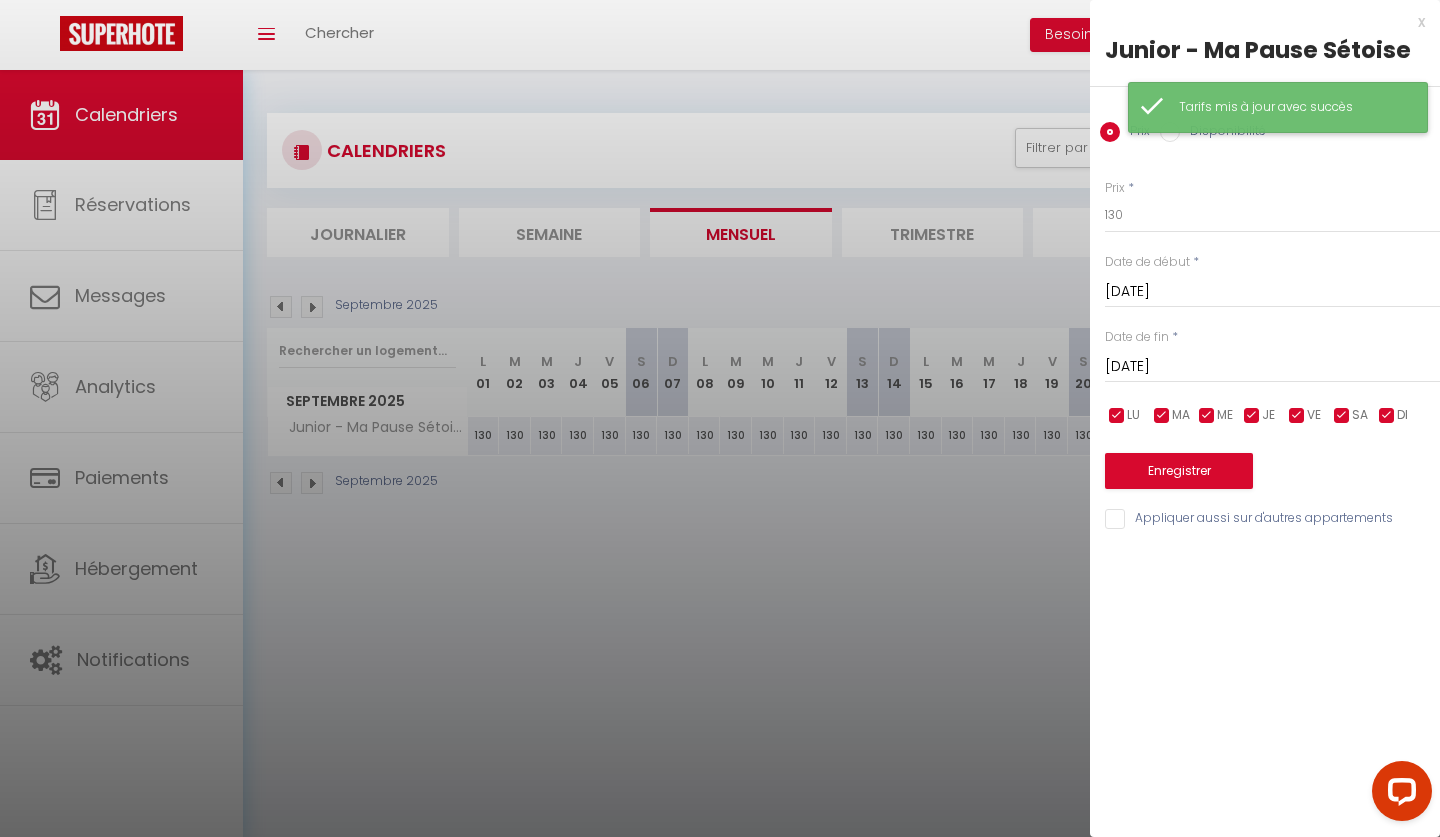 click on "Tarifs mis à jour avec succès" at bounding box center (1278, 107) 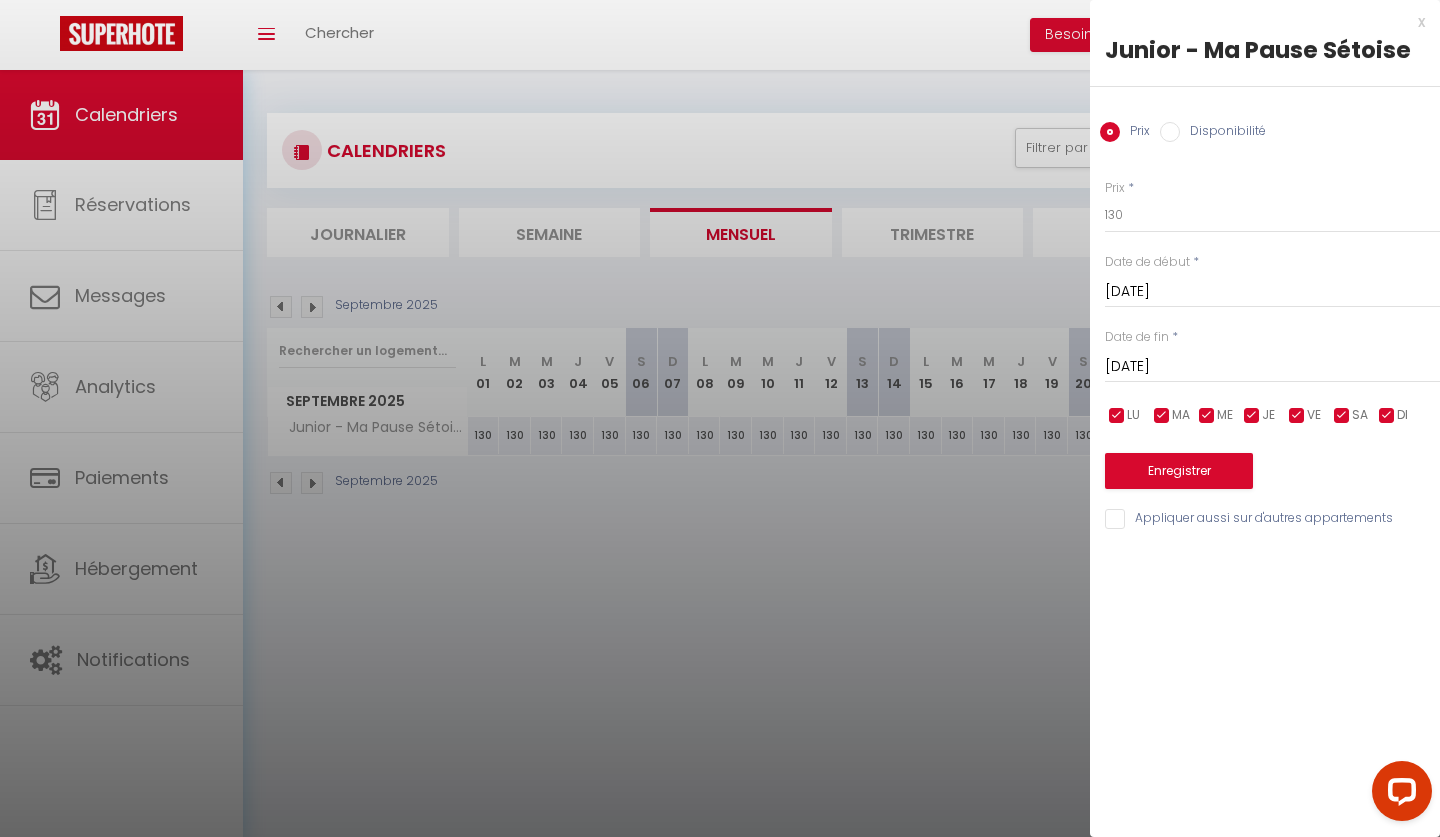 click on "Disponibilité" at bounding box center (1170, 132) 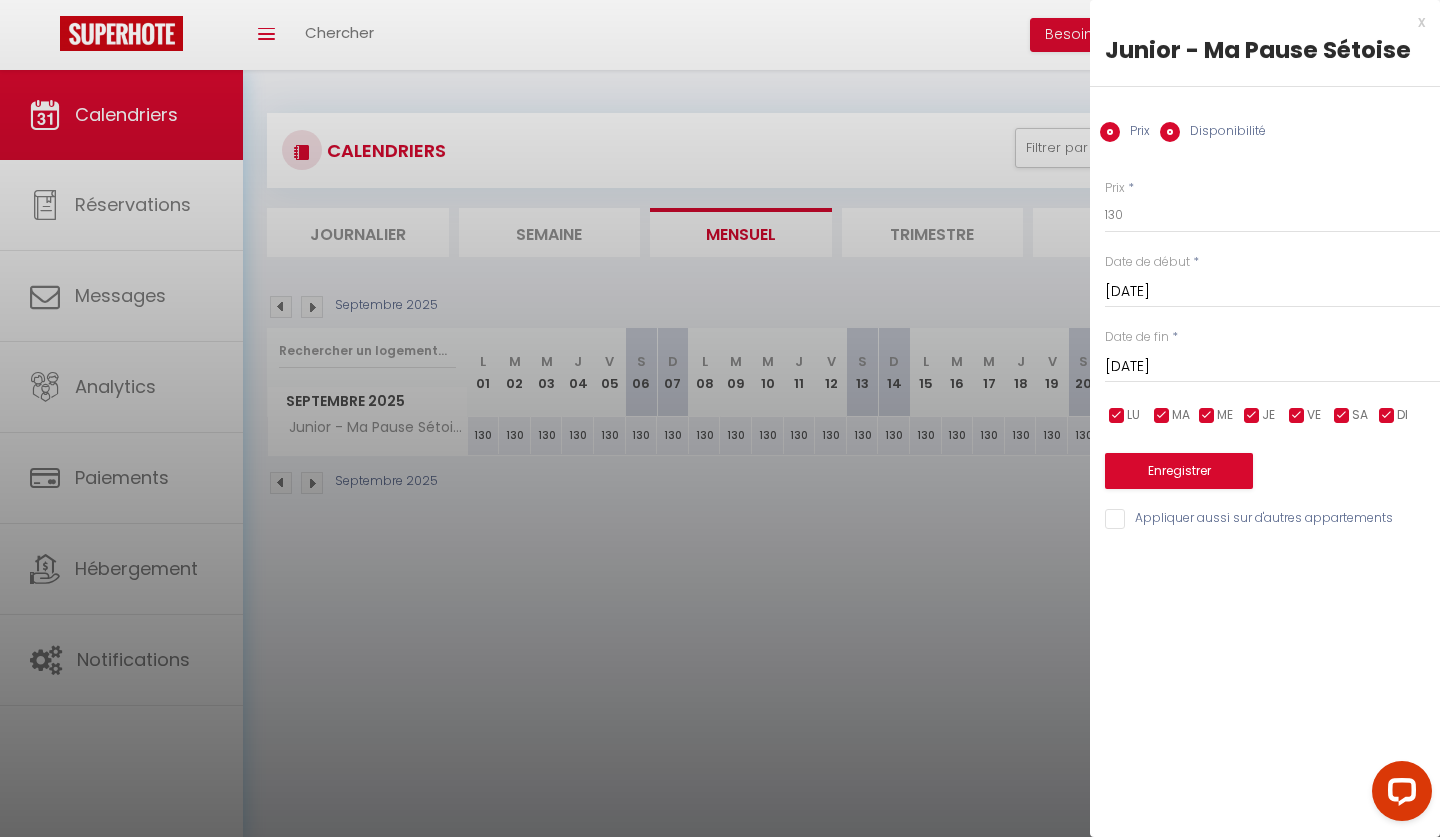 radio on "false" 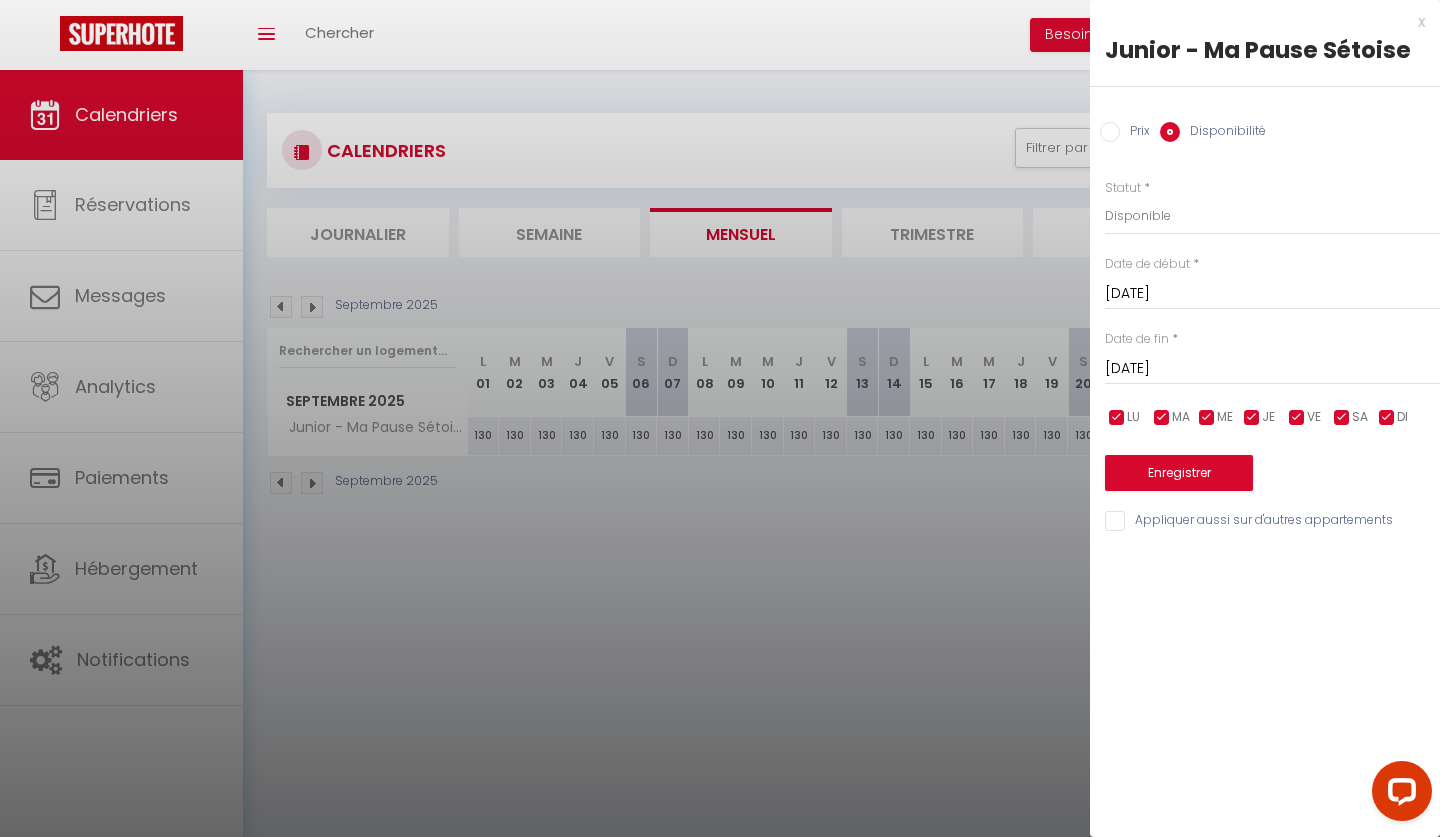 click on "Enregistrer" at bounding box center [1179, 473] 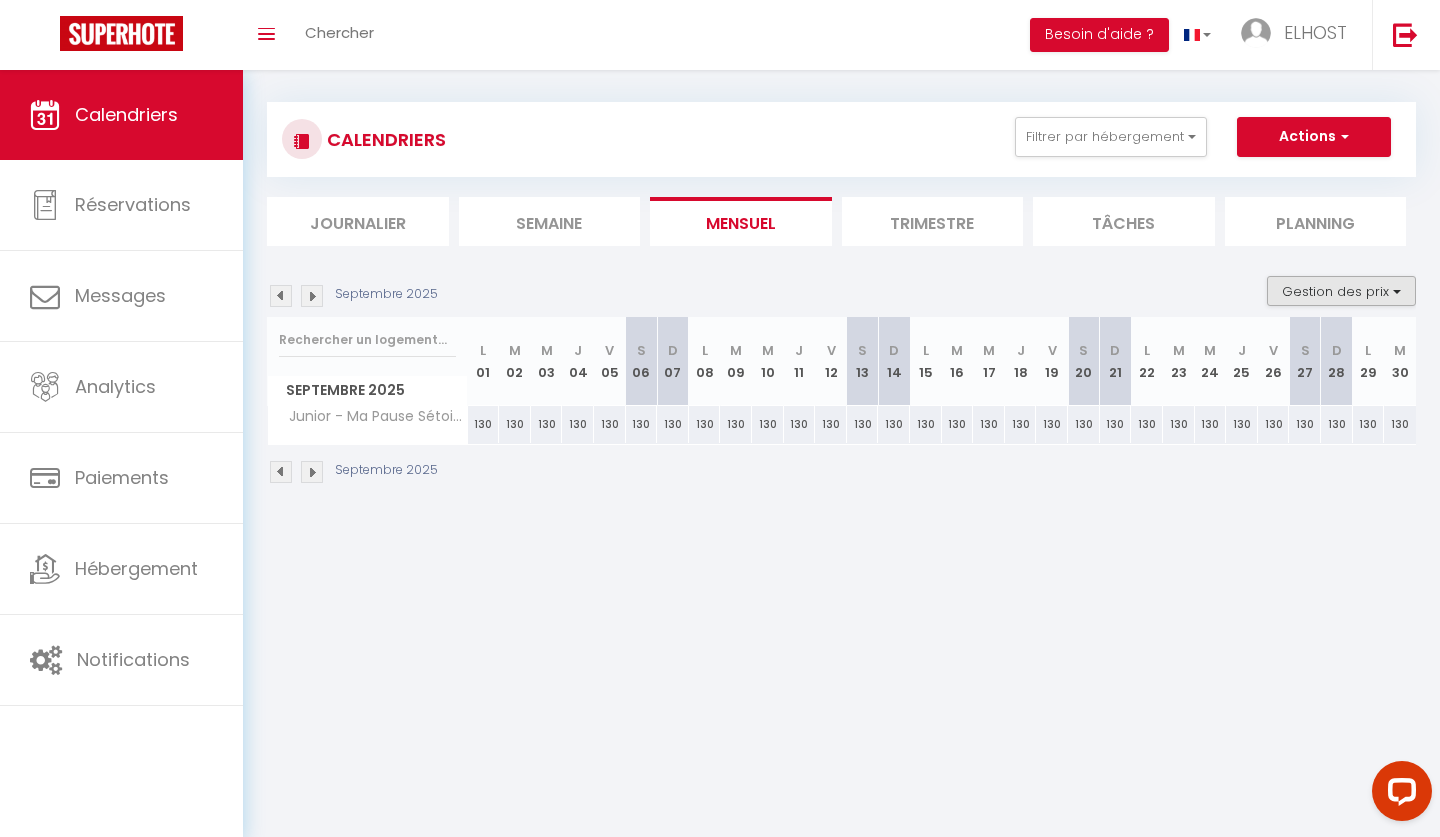 click on "Gestion des prix" at bounding box center [1341, 291] 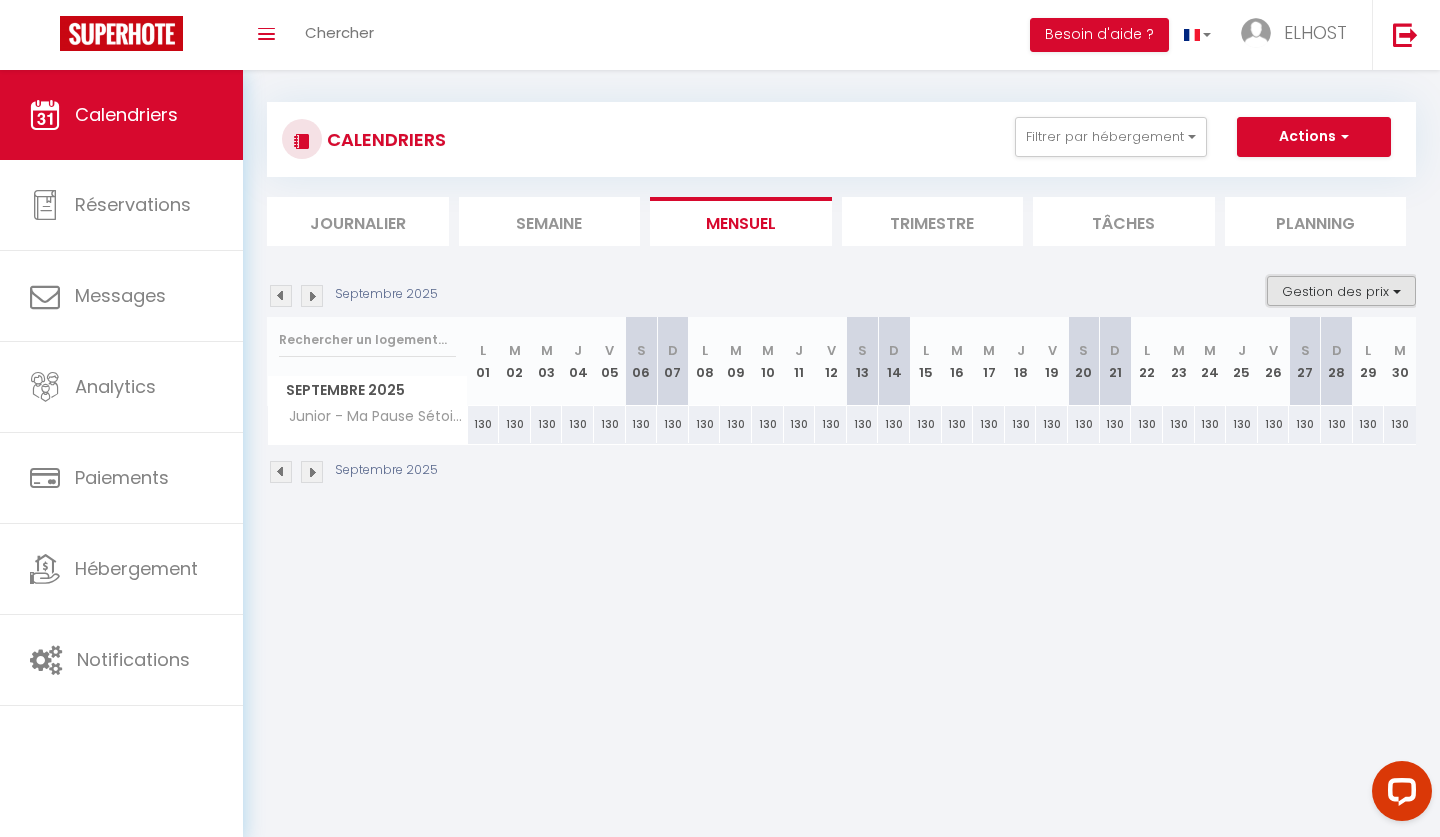 scroll, scrollTop: 12, scrollLeft: 0, axis: vertical 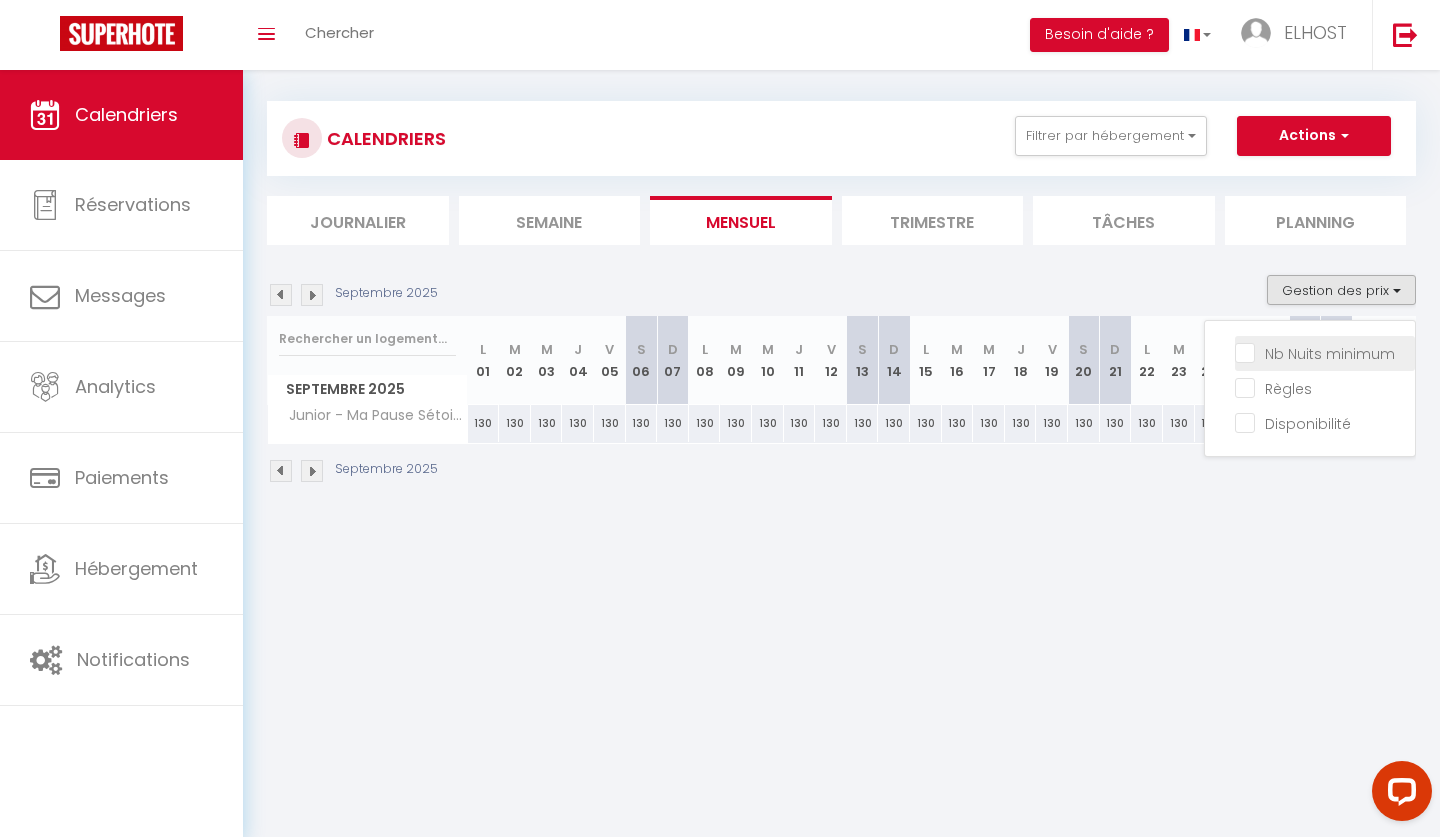 click on "Nb Nuits minimum" at bounding box center (1325, 352) 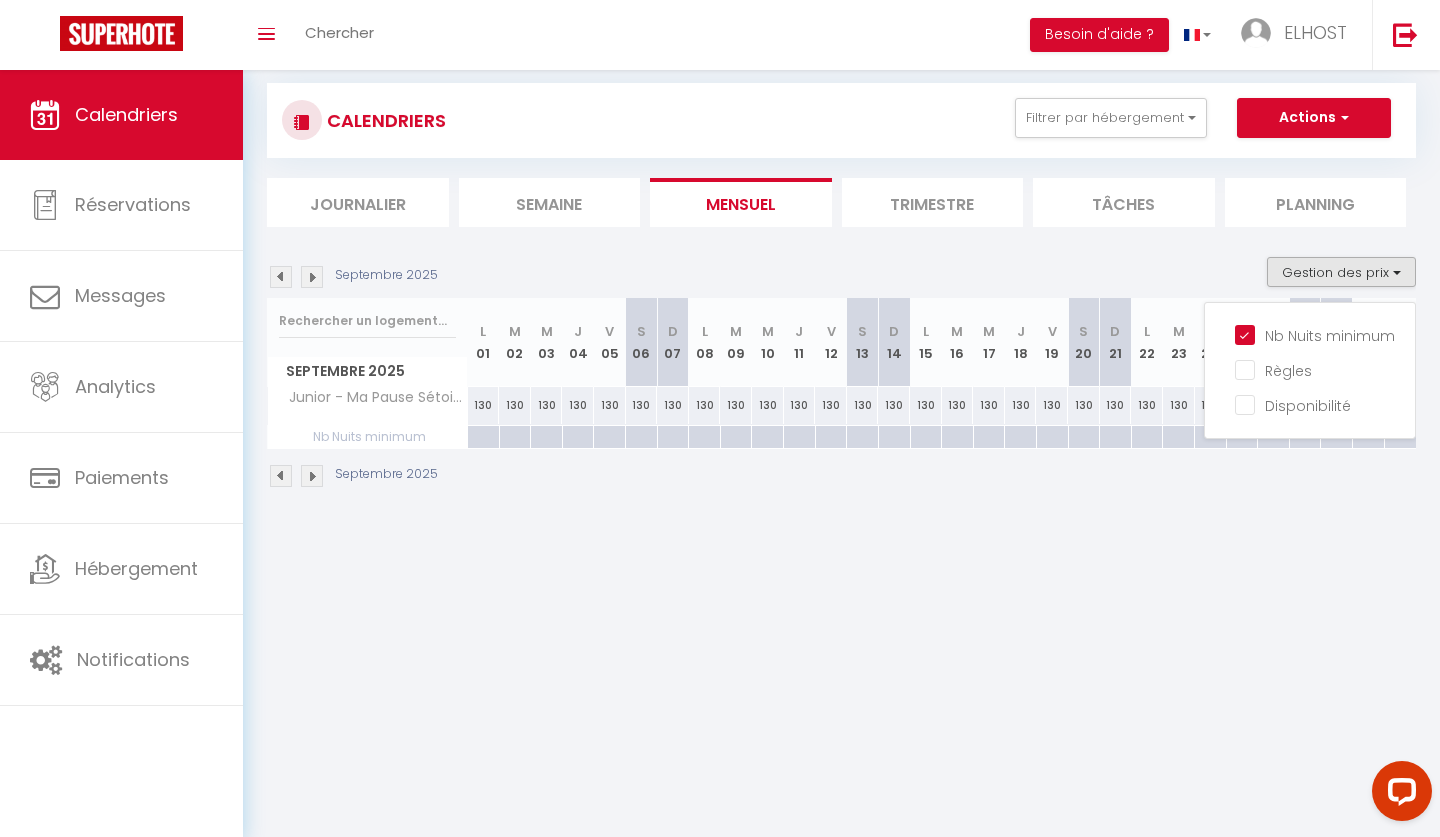 scroll, scrollTop: 36, scrollLeft: 0, axis: vertical 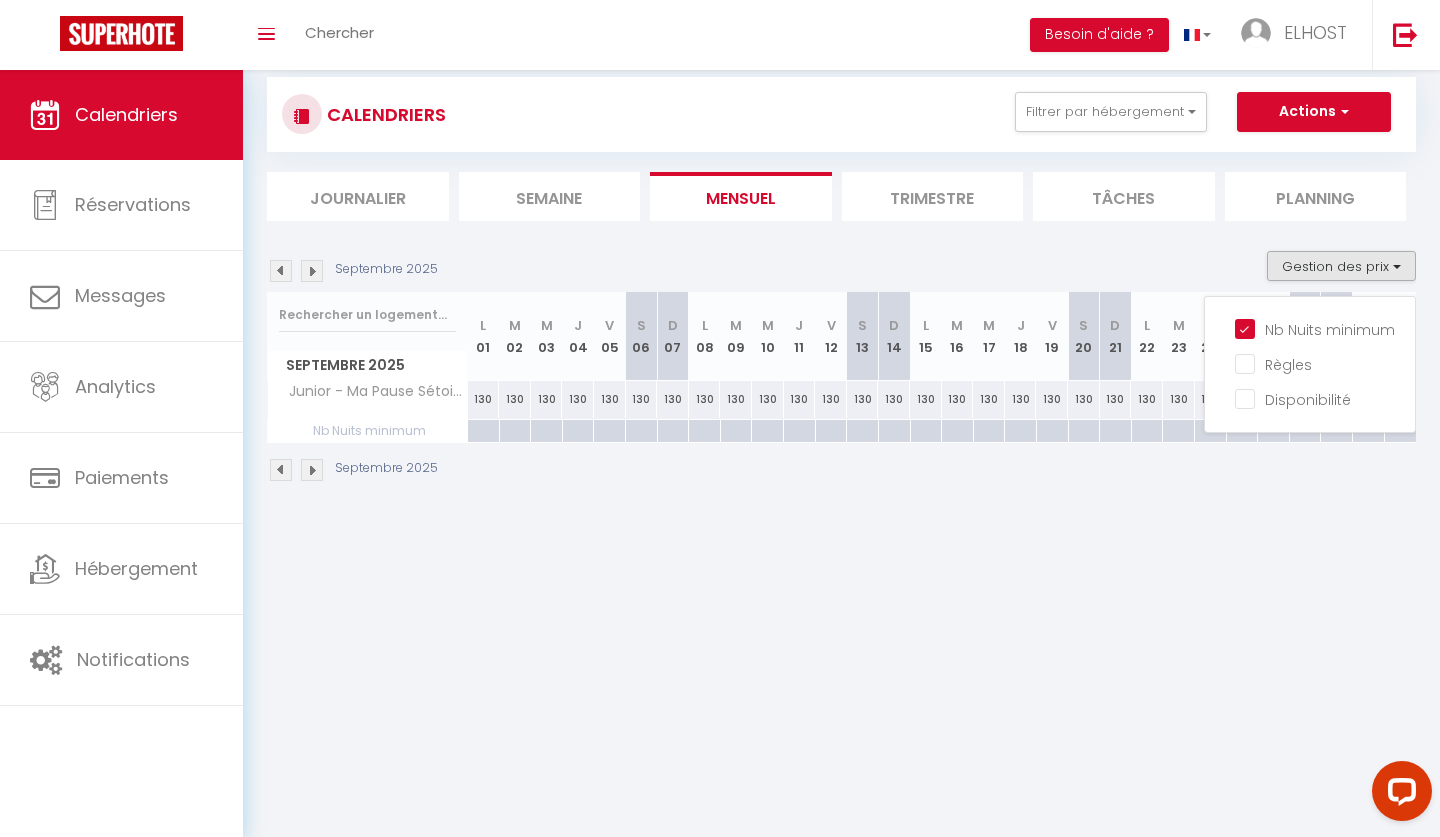 click at bounding box center (483, 431) 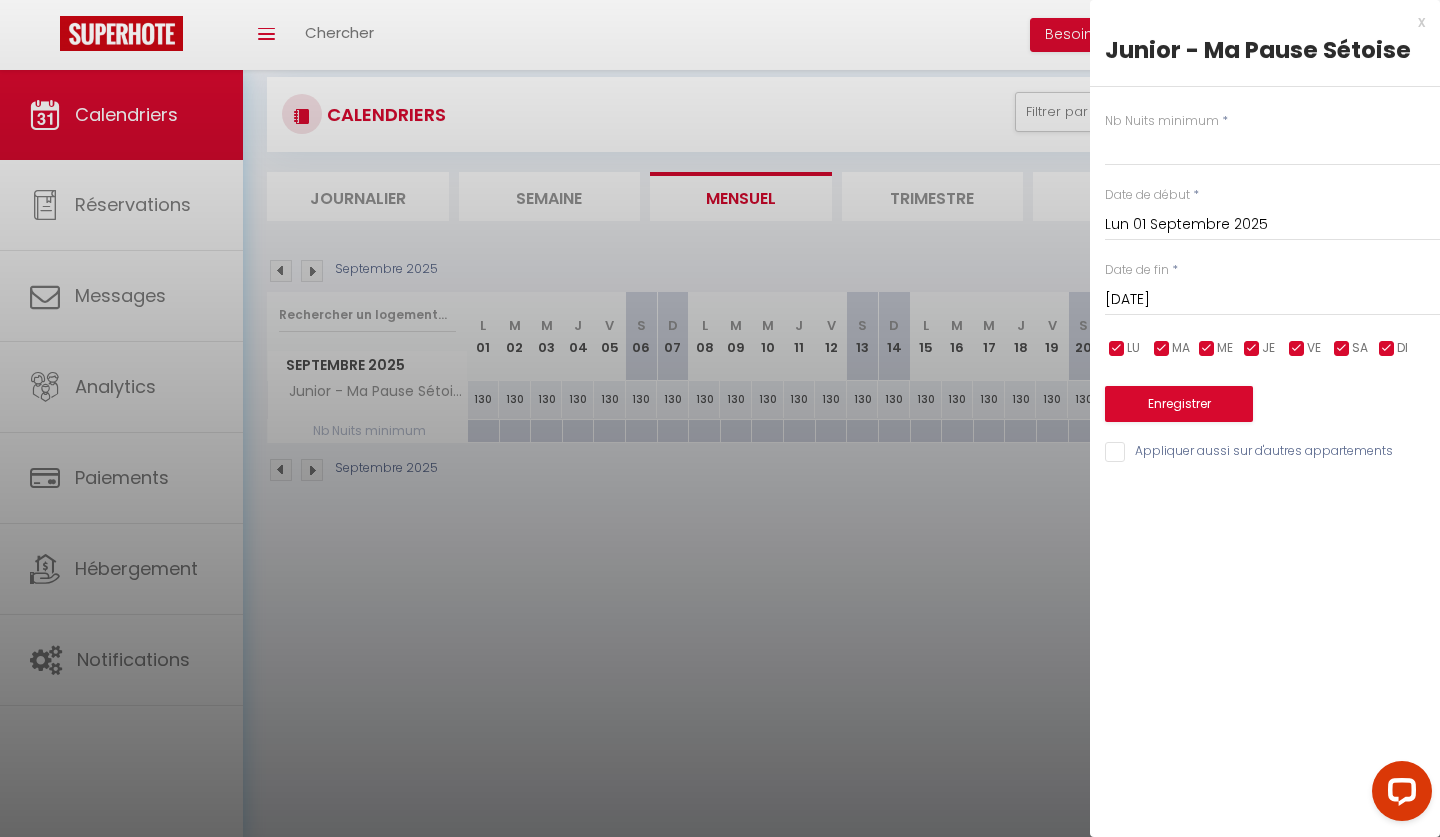 click at bounding box center [720, 418] 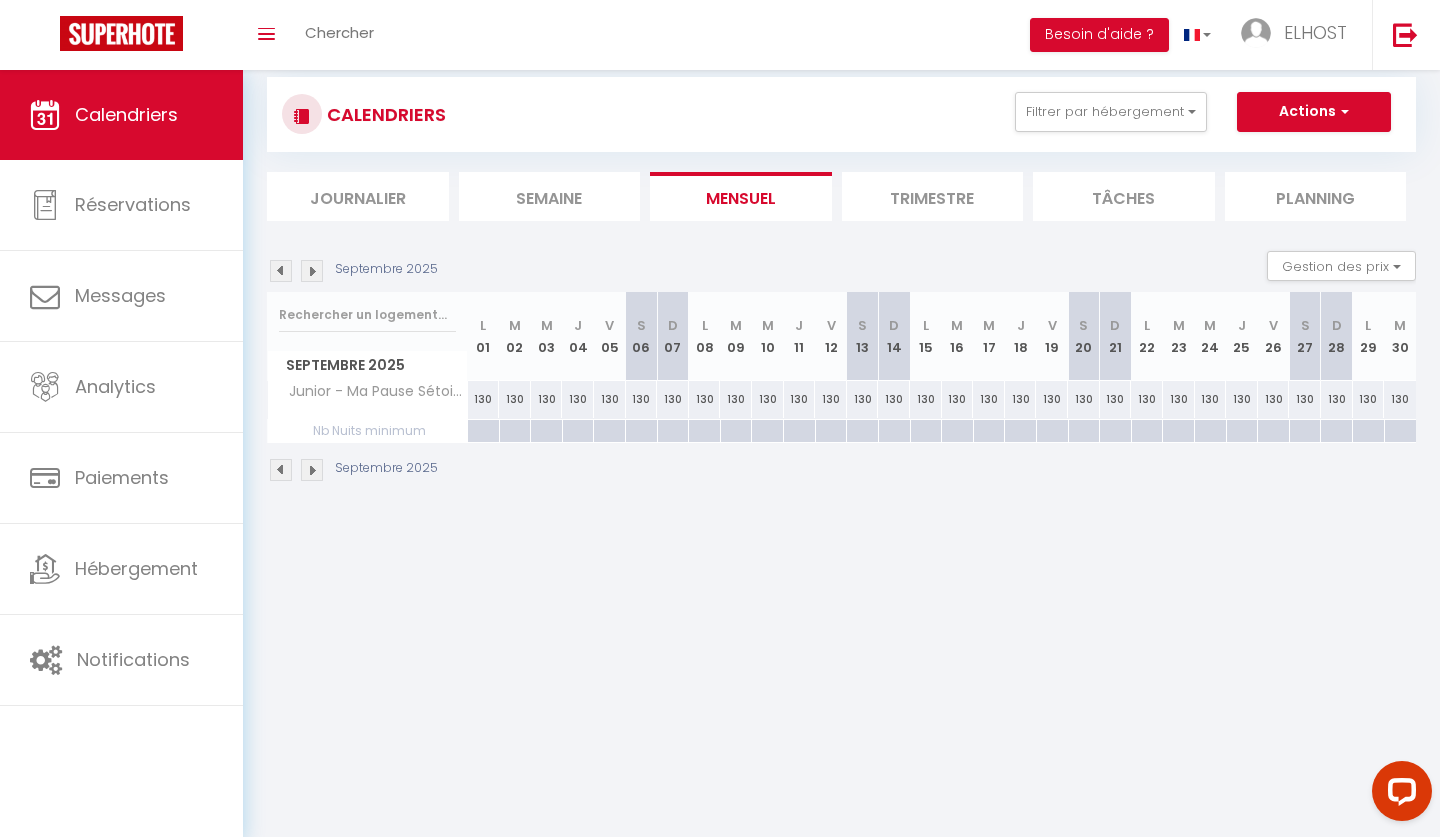 click at bounding box center (281, 271) 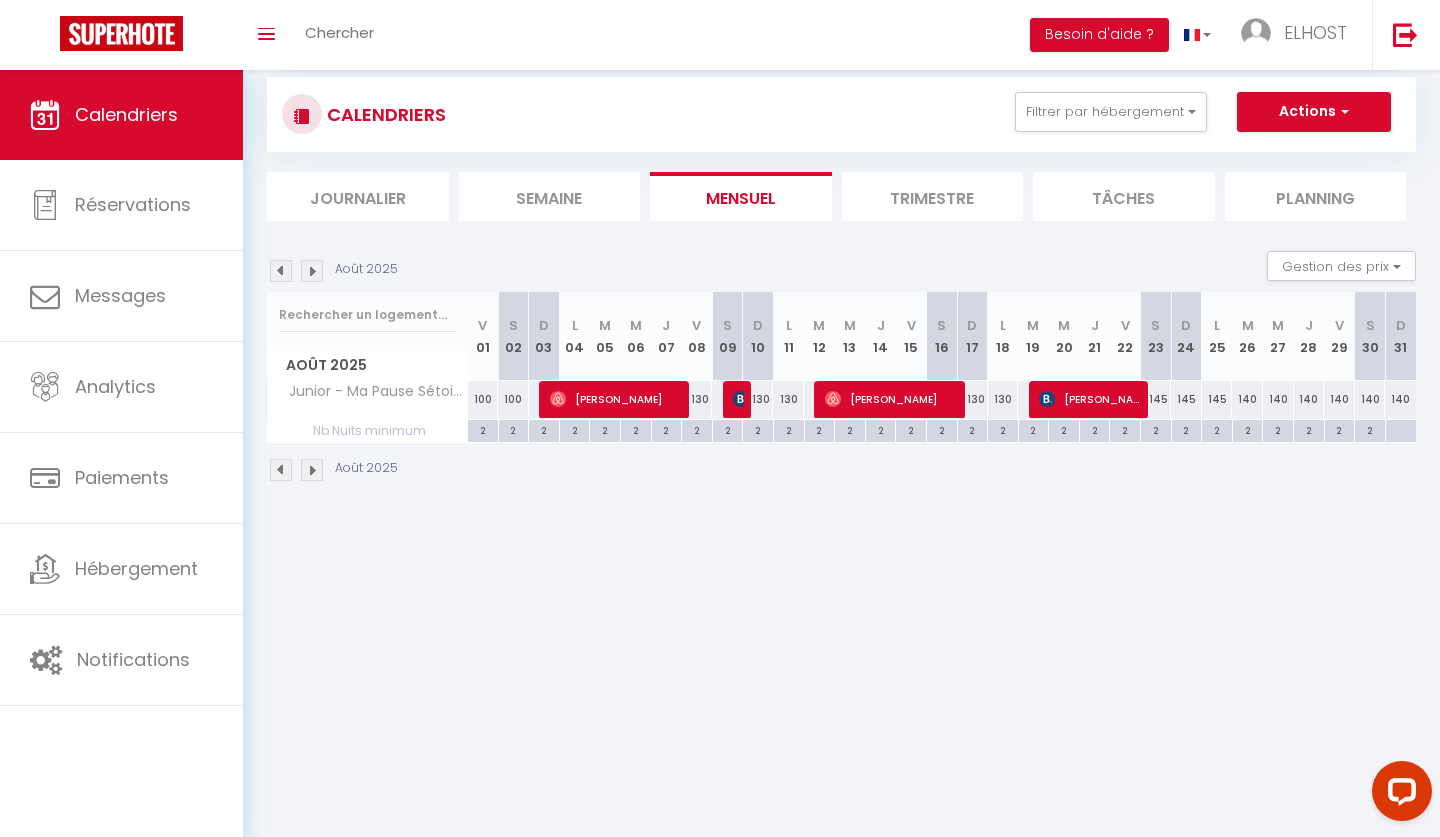 click at bounding box center (1400, 431) 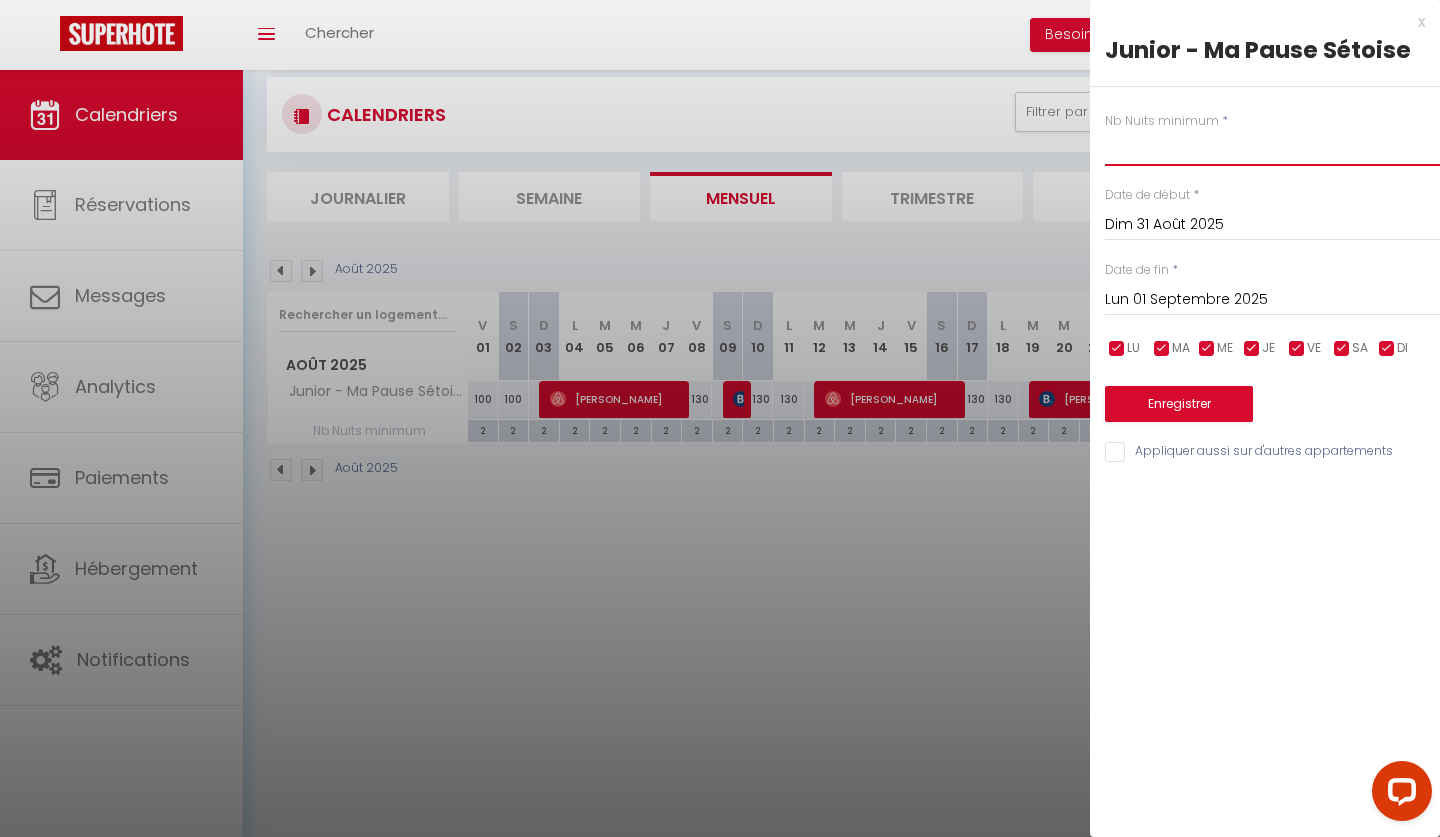 click at bounding box center (1272, 148) 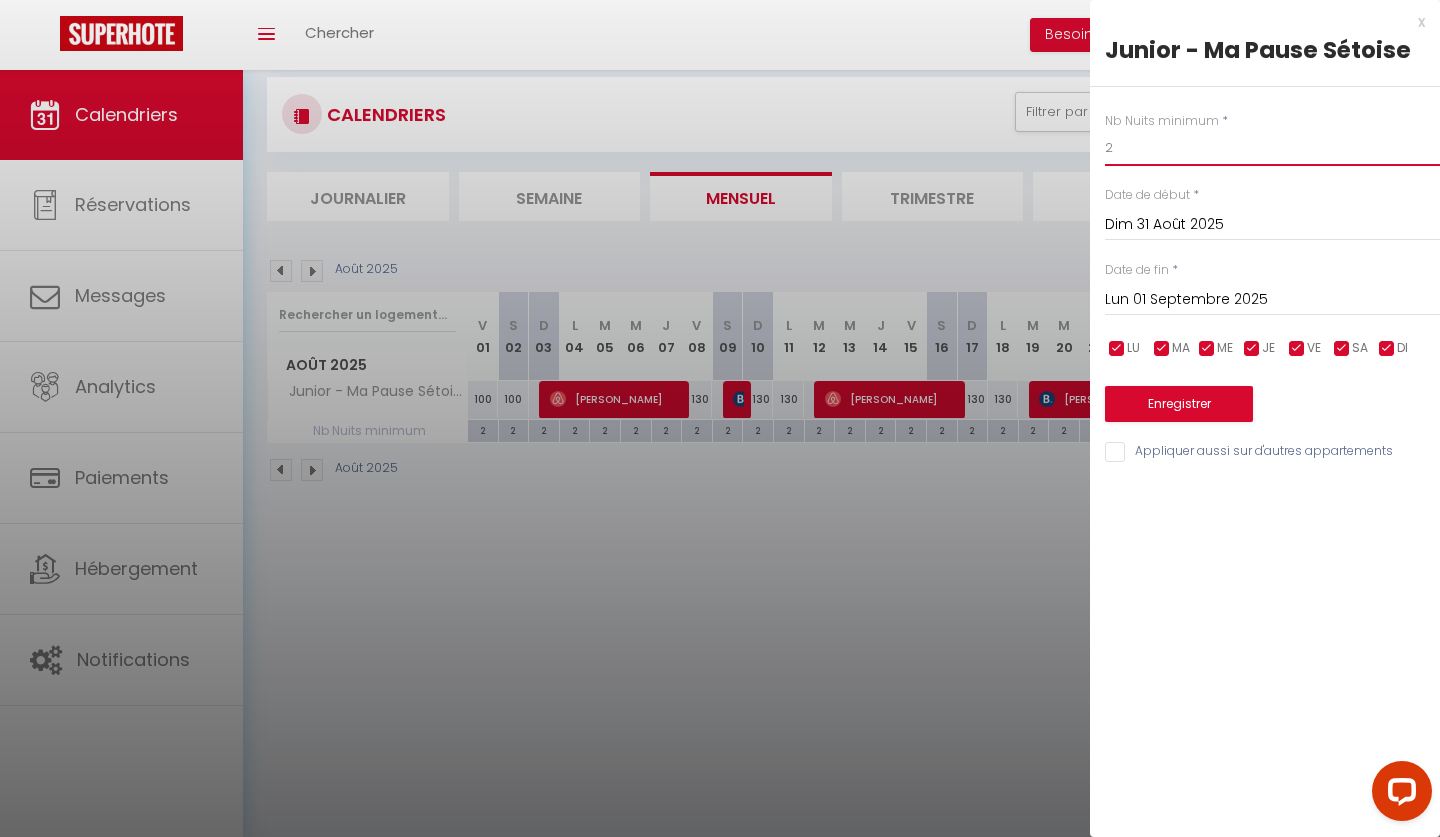 type on "2" 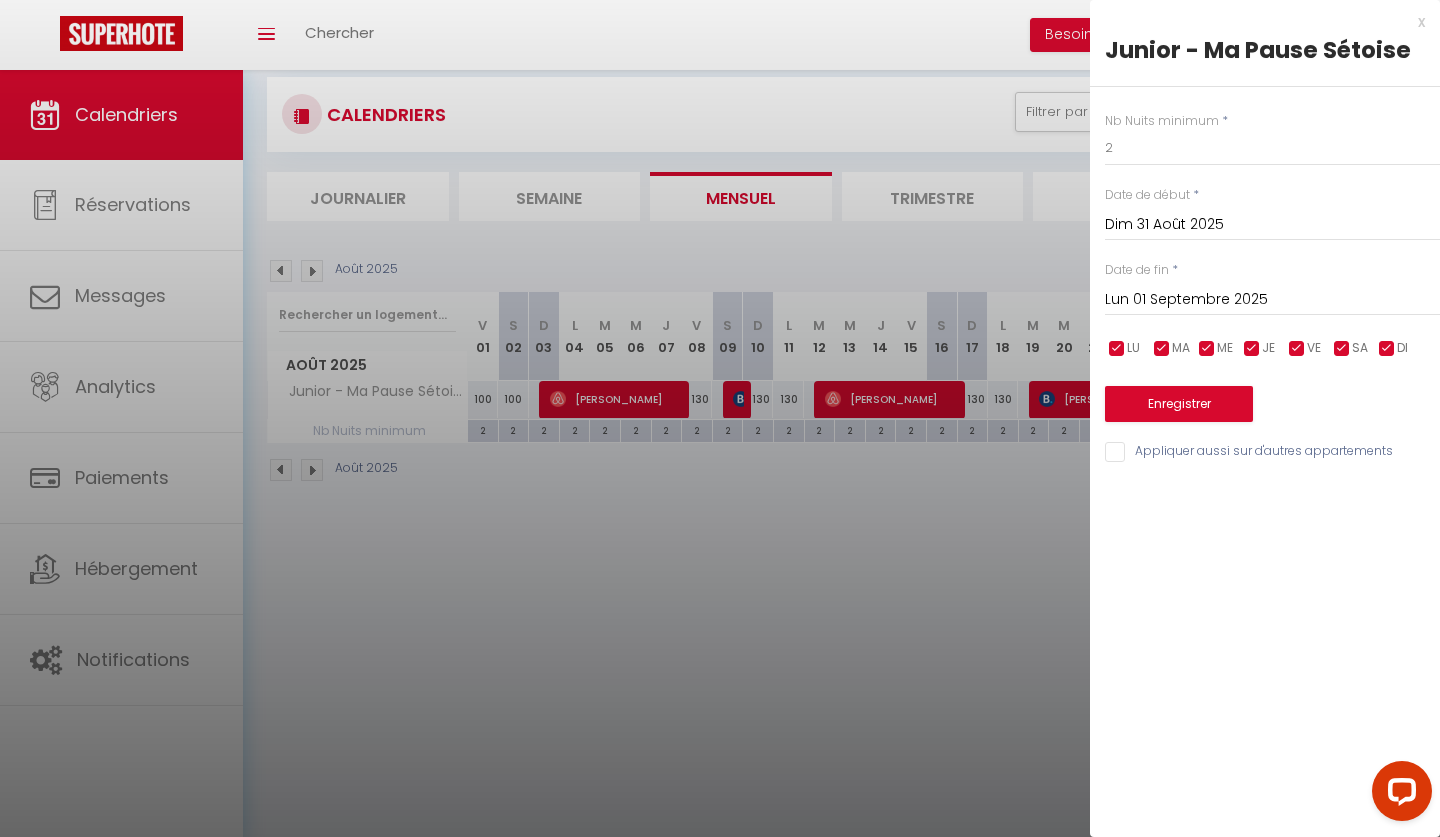 click on "Lun 01 Septembre 2025" at bounding box center (1272, 300) 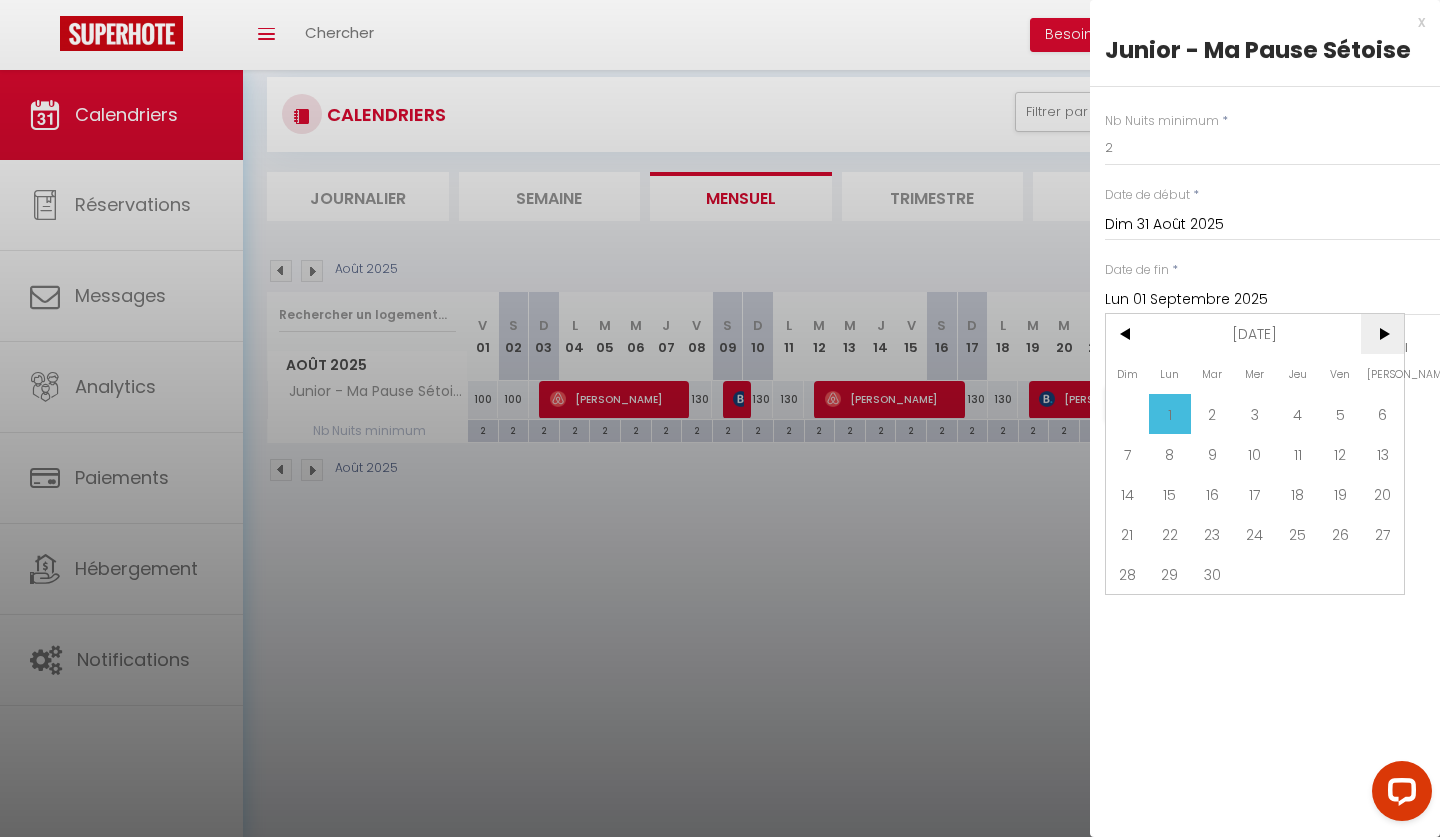 click on ">" at bounding box center (1382, 334) 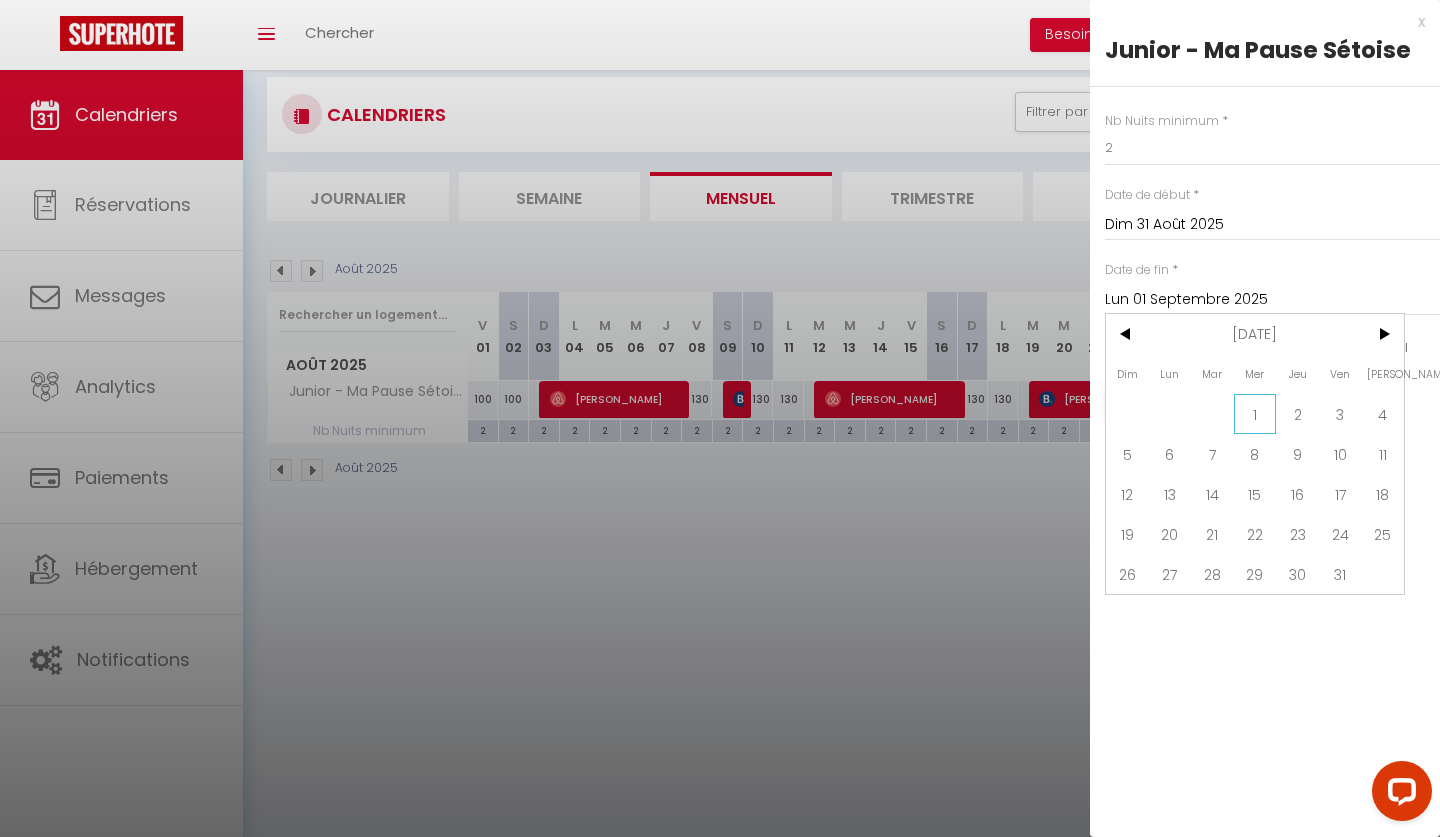 click on "1" at bounding box center (1255, 414) 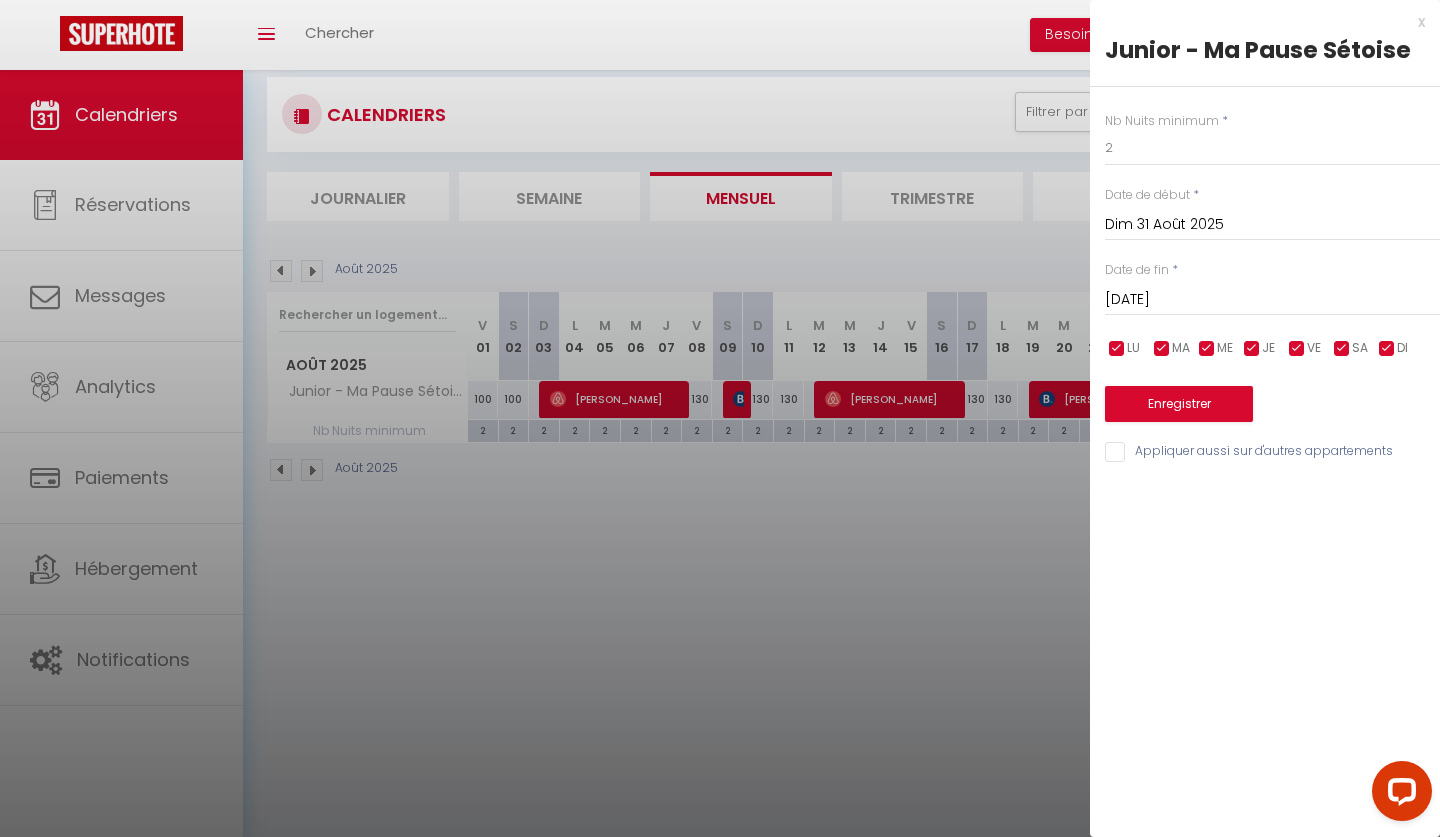 click on "Enregistrer" at bounding box center [1179, 404] 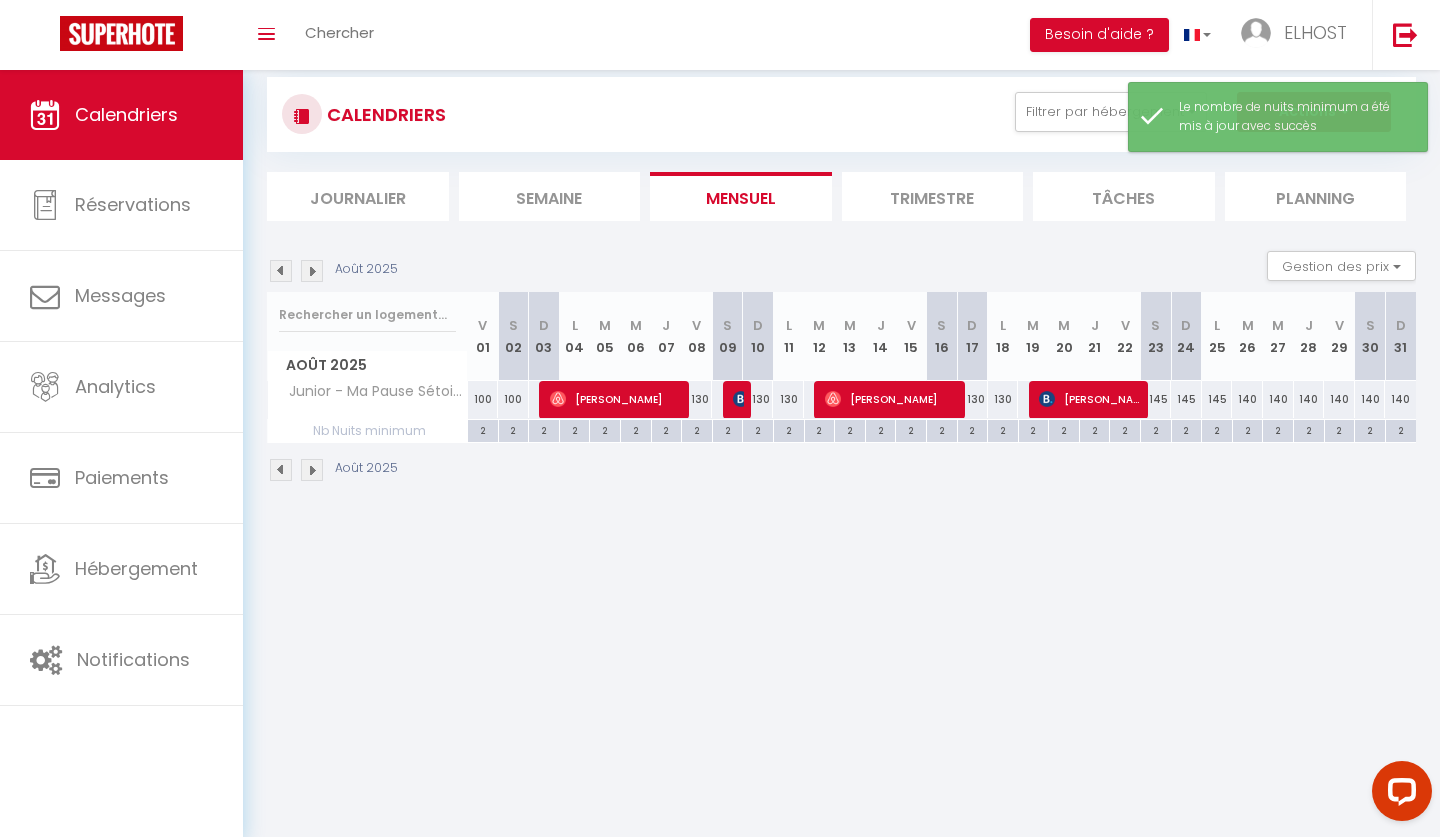 click at bounding box center (312, 271) 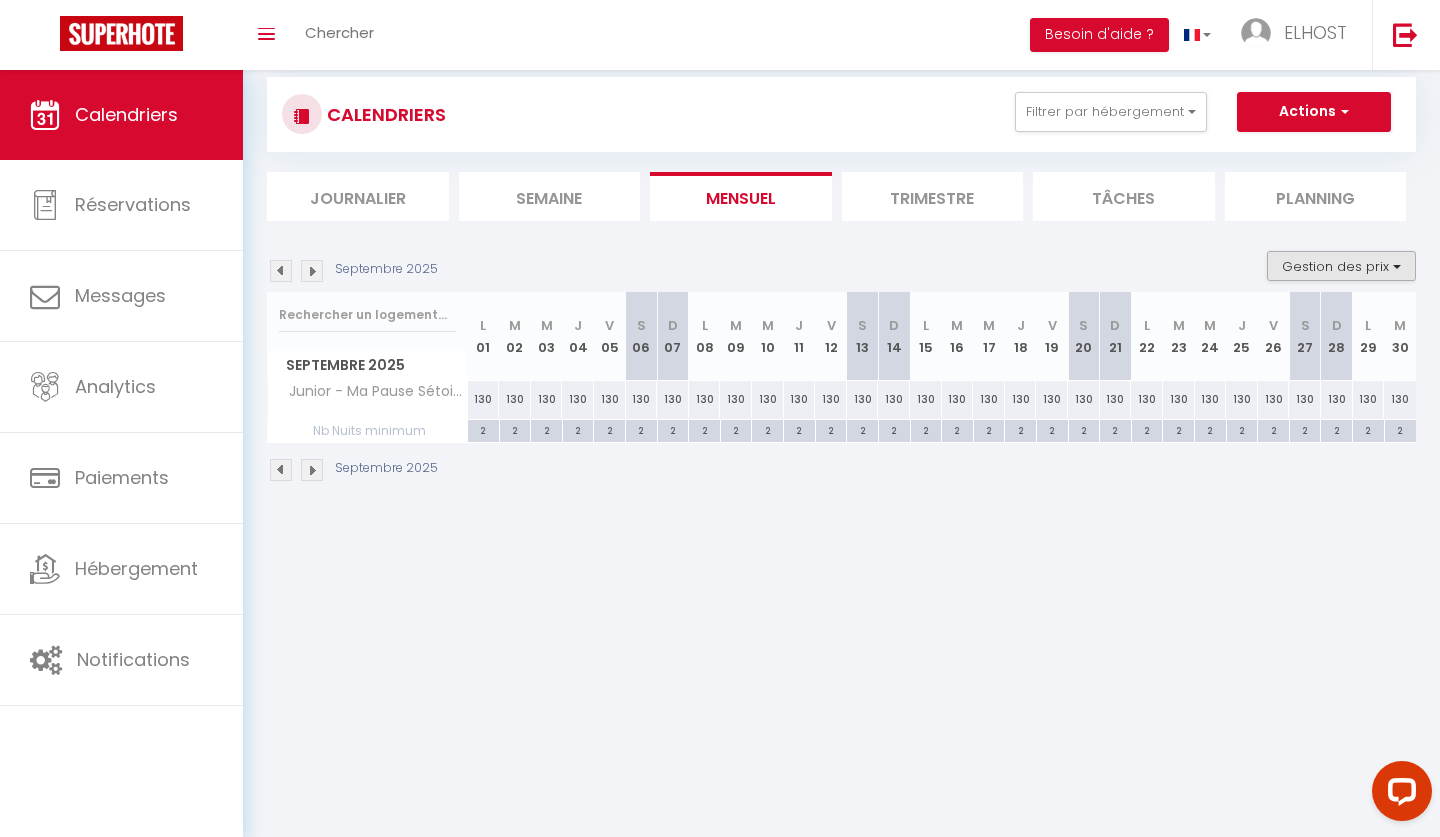 click on "Gestion des prix" at bounding box center (1341, 266) 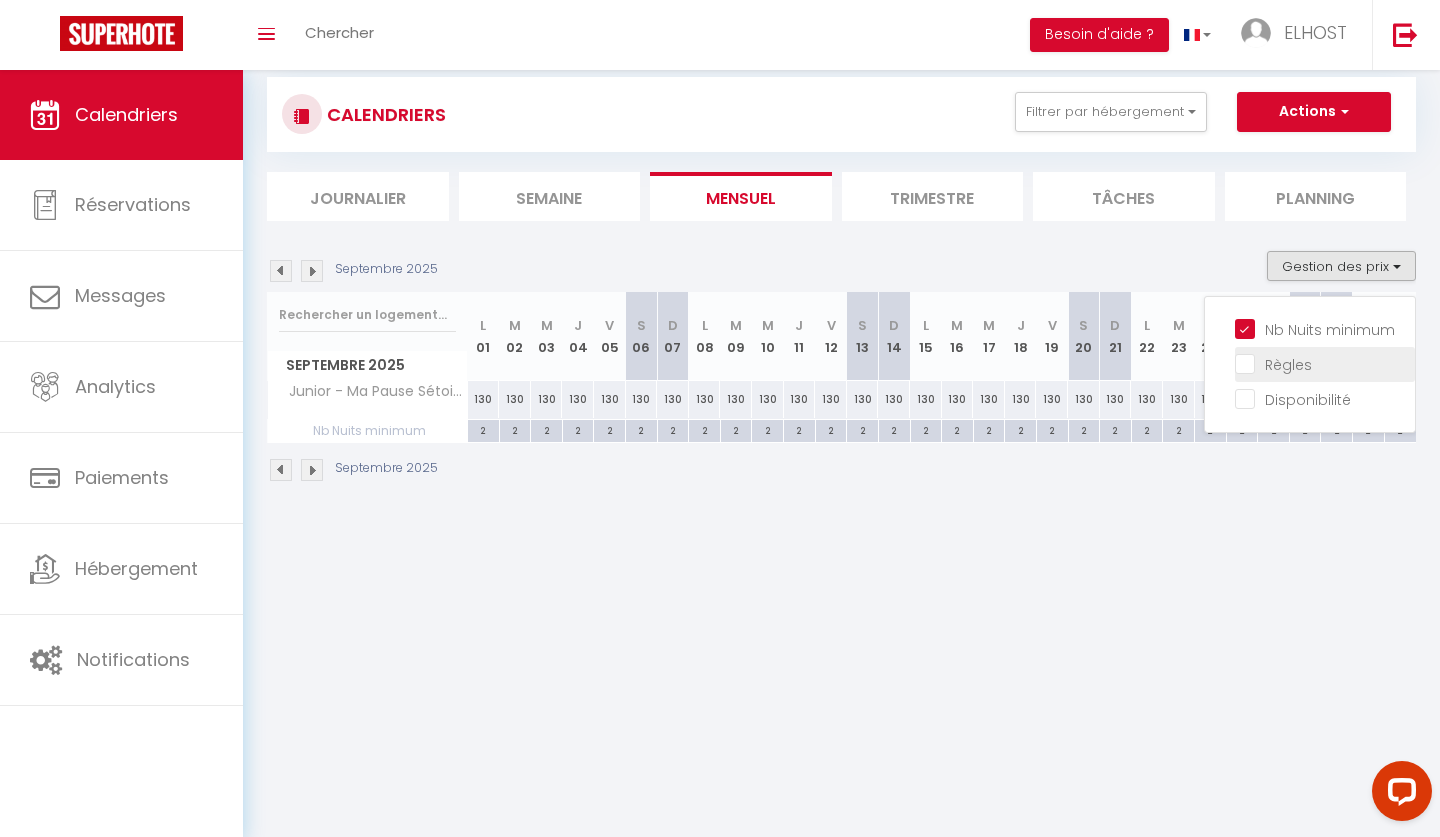 click on "Règles" at bounding box center [1325, 363] 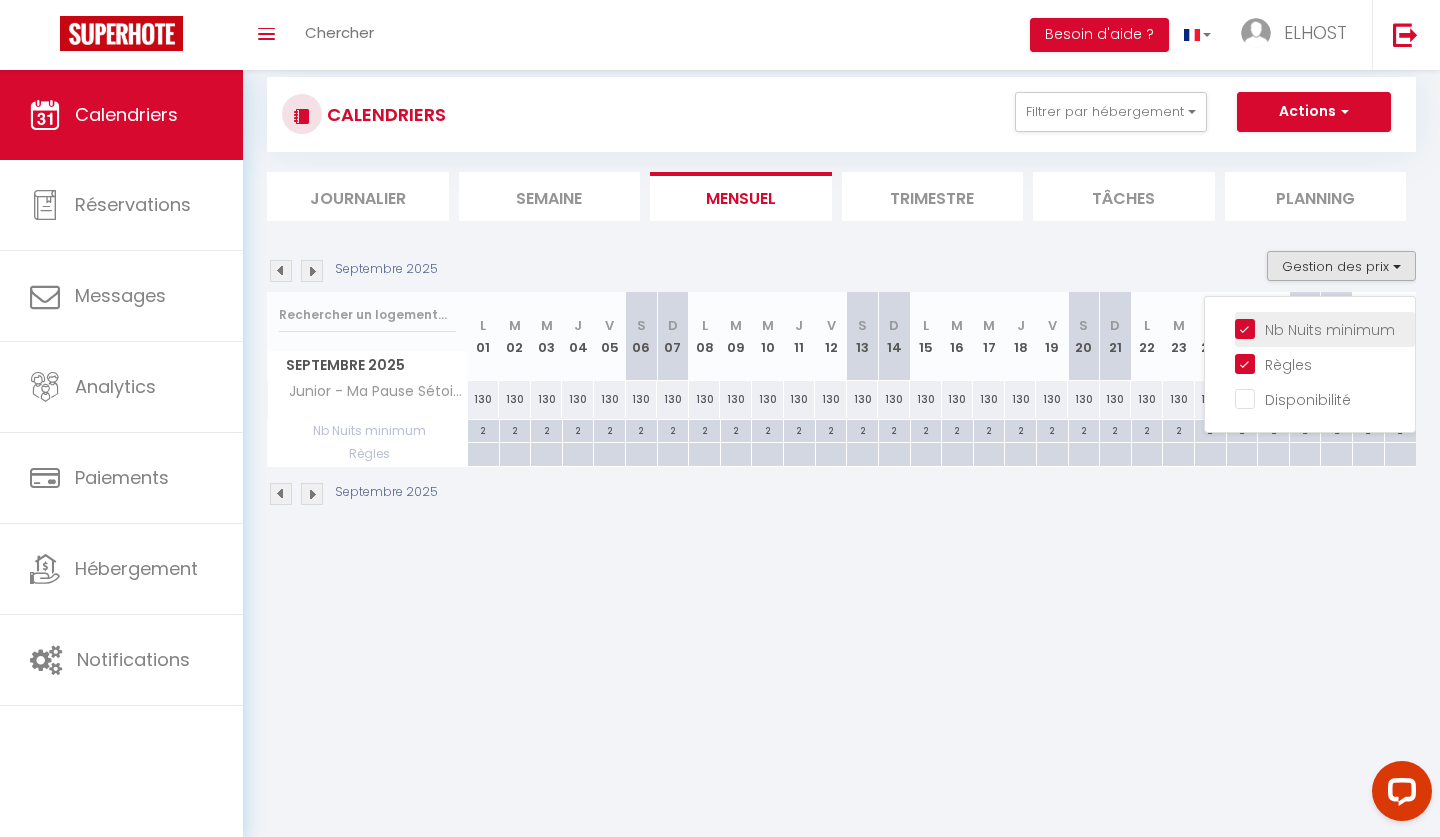 click on "Nb Nuits minimum" at bounding box center (1325, 328) 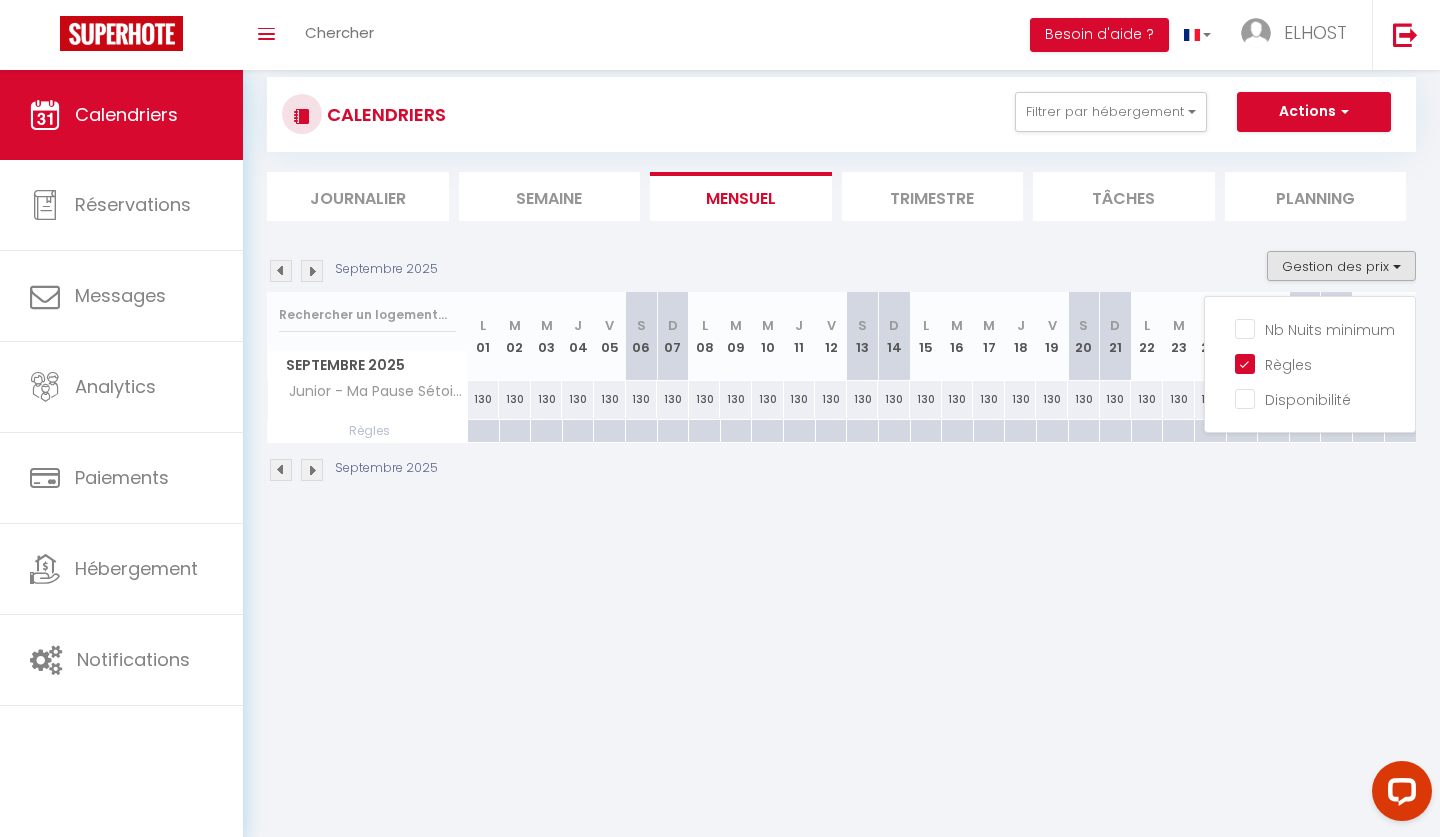 click at bounding box center [281, 271] 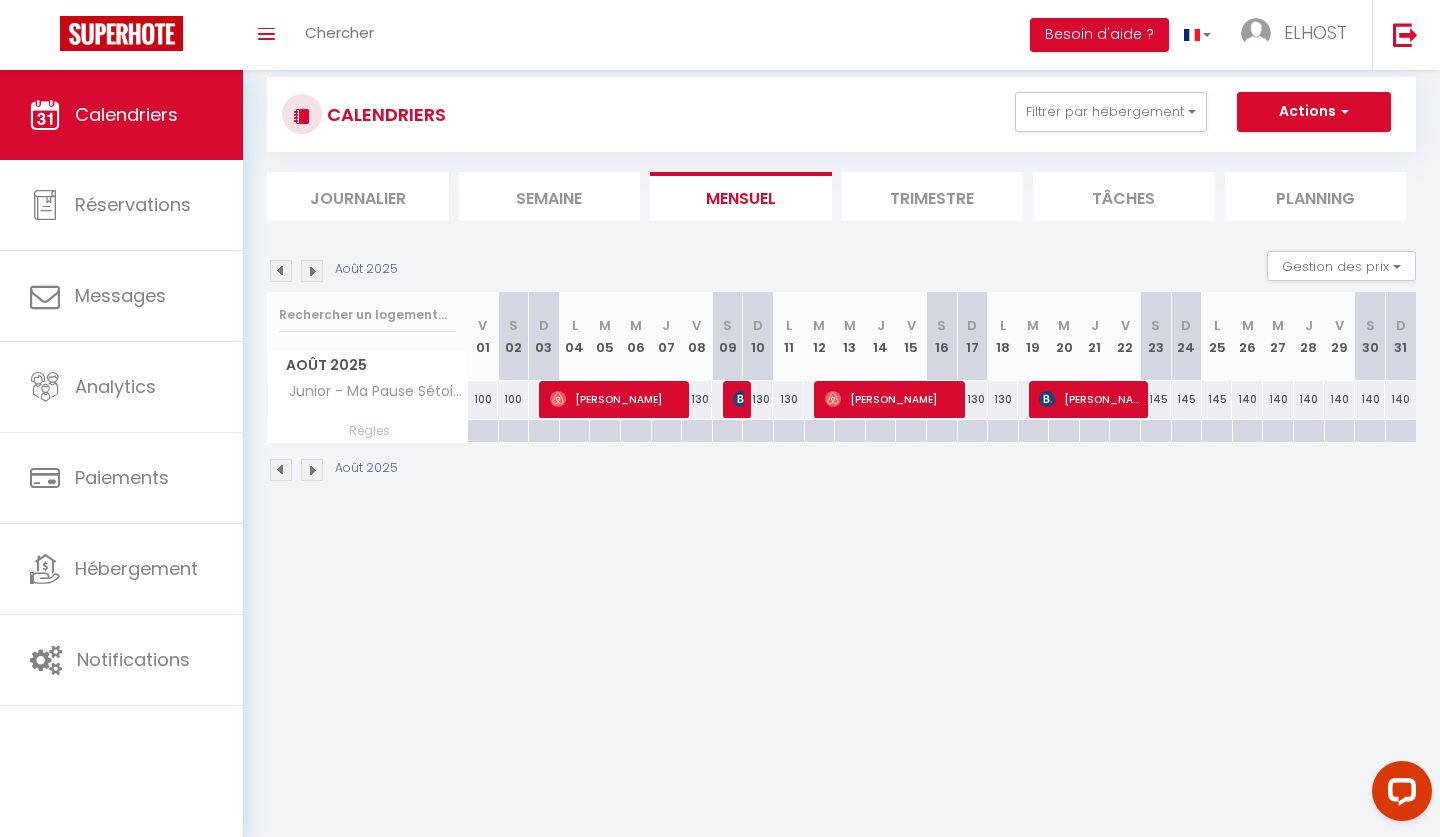 click at bounding box center (281, 271) 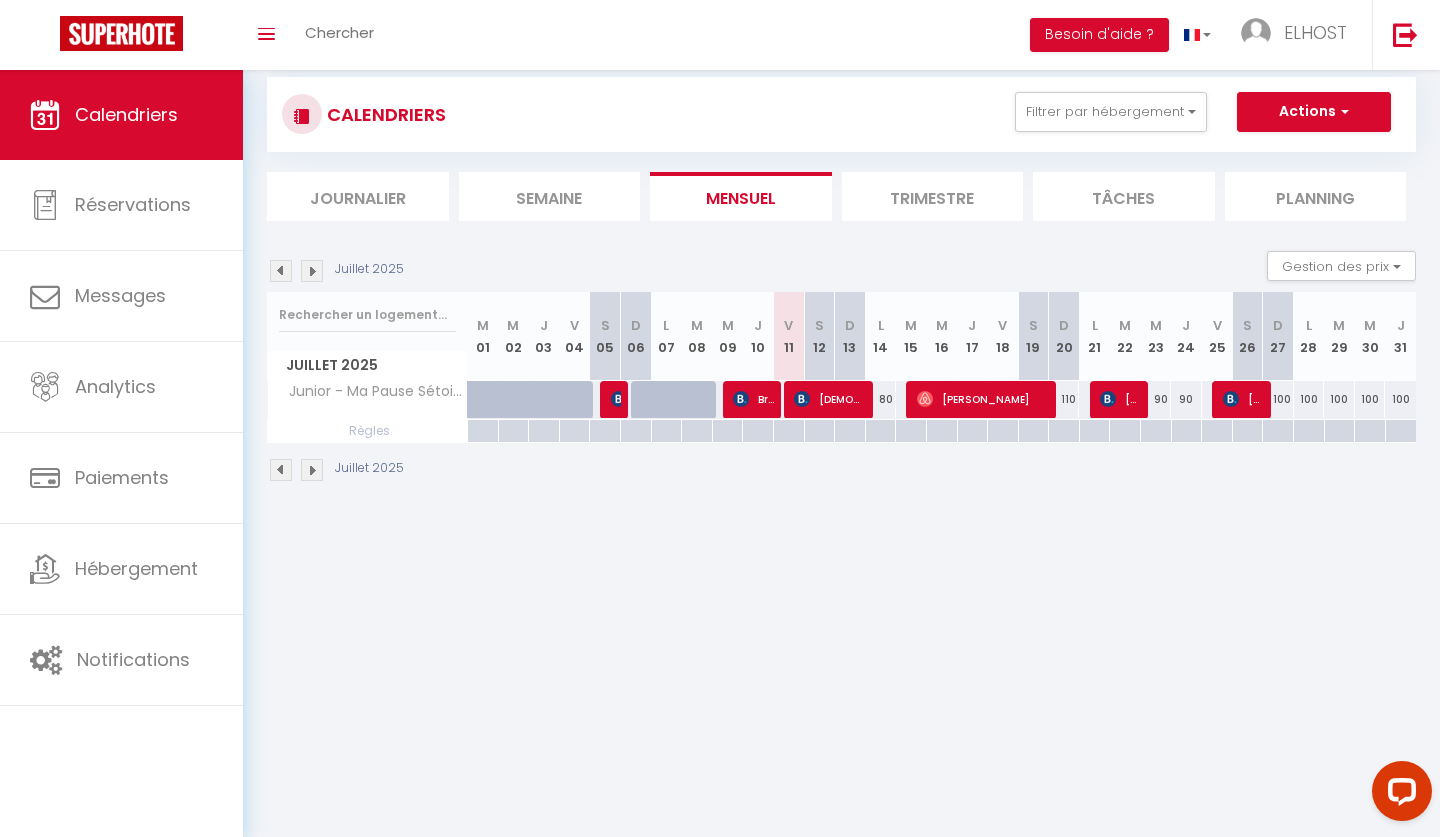 click at bounding box center (312, 271) 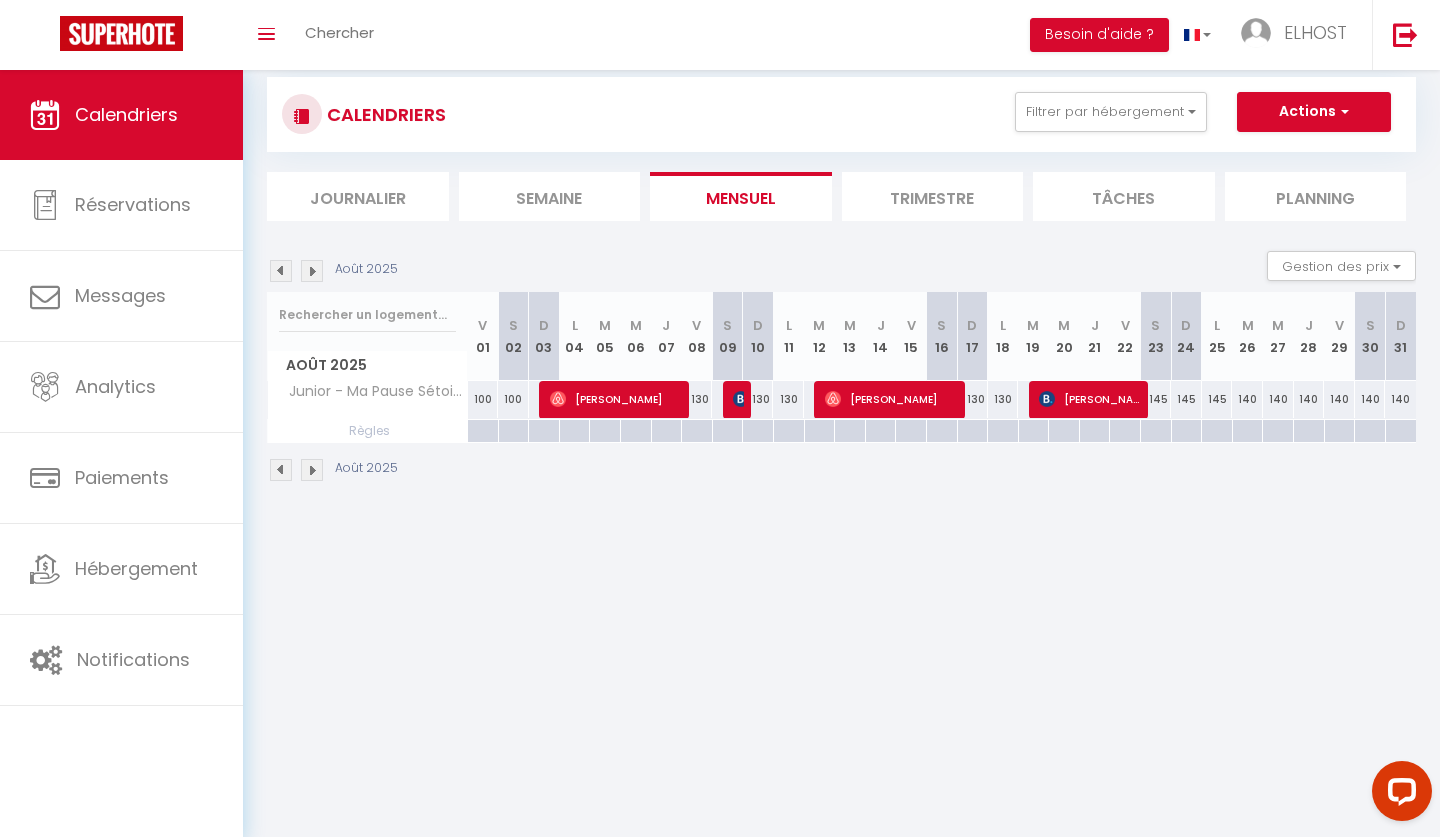 click at bounding box center [312, 271] 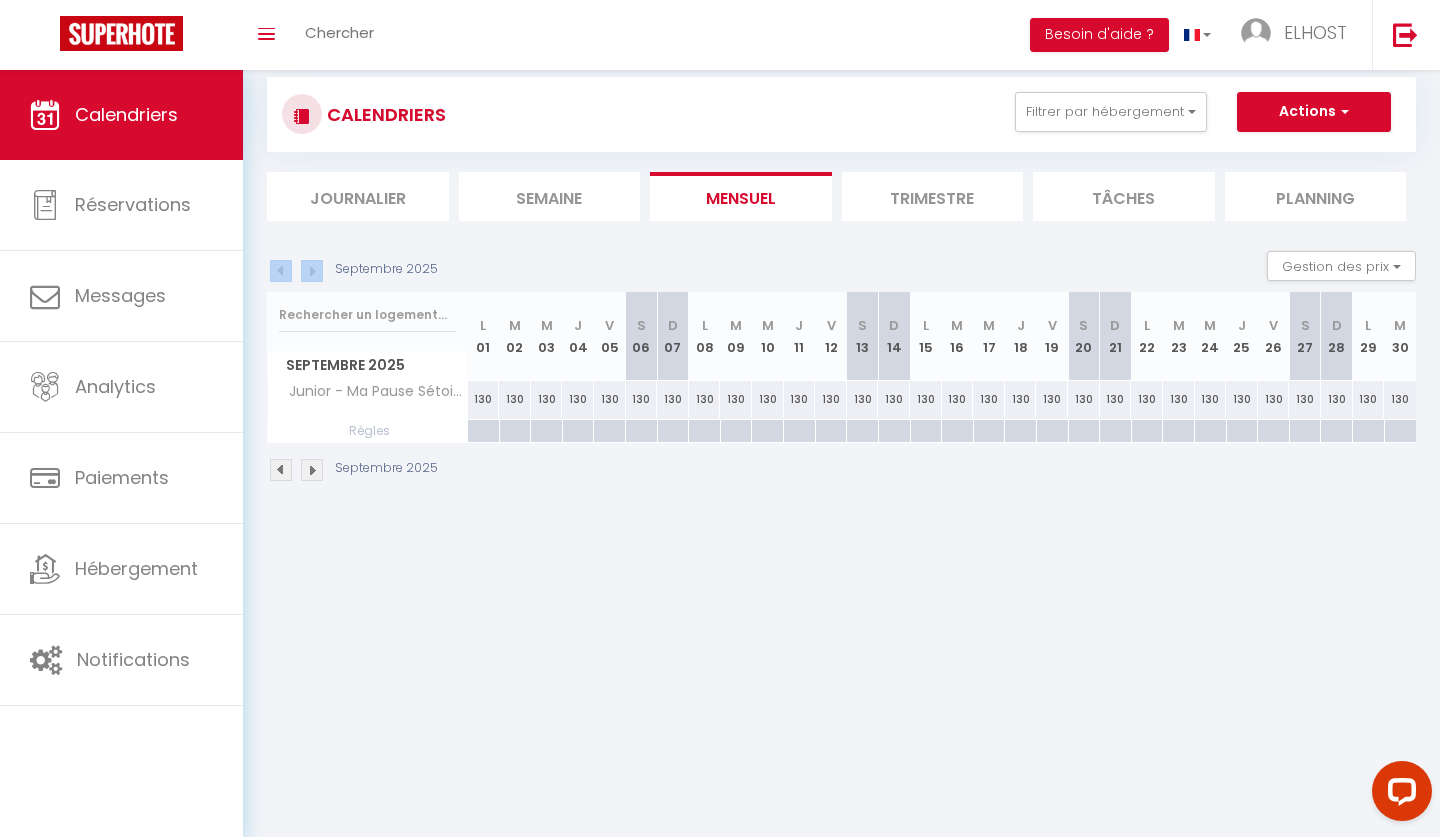 click on "Septembre 2025
Gestion des prix
Nb Nuits minimum   Règles   Disponibilité           Septembre 2025
L
01
M
02
M
03
J
04
V
05
S
06
D
07
L
08
M
09
M
10
J
11
V
12
S   D   L   M   M   J   V   S   D   L   M   M   J   V   S" at bounding box center [841, 366] 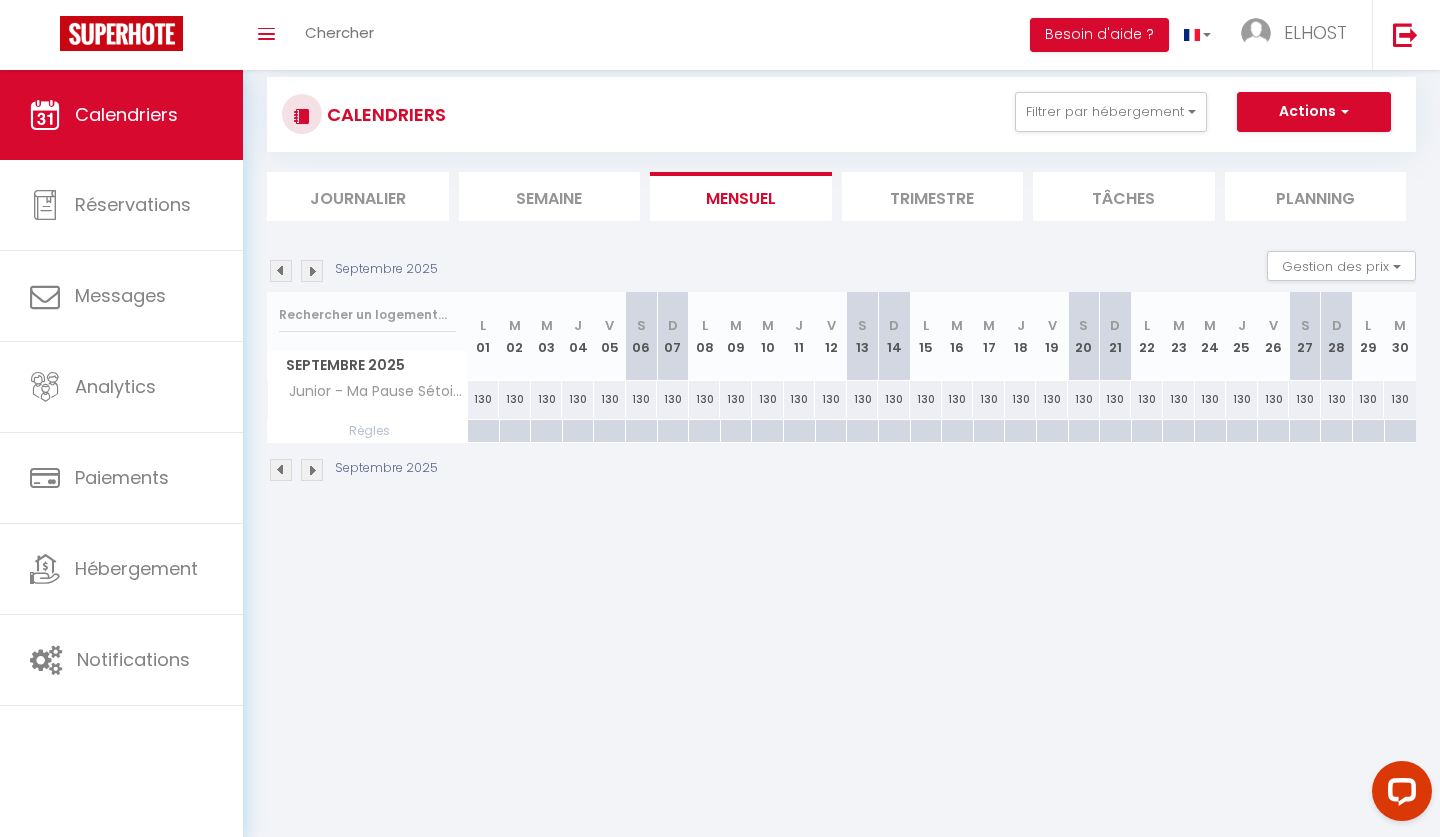 drag, startPoint x: 323, startPoint y: 266, endPoint x: 348, endPoint y: 280, distance: 28.653097 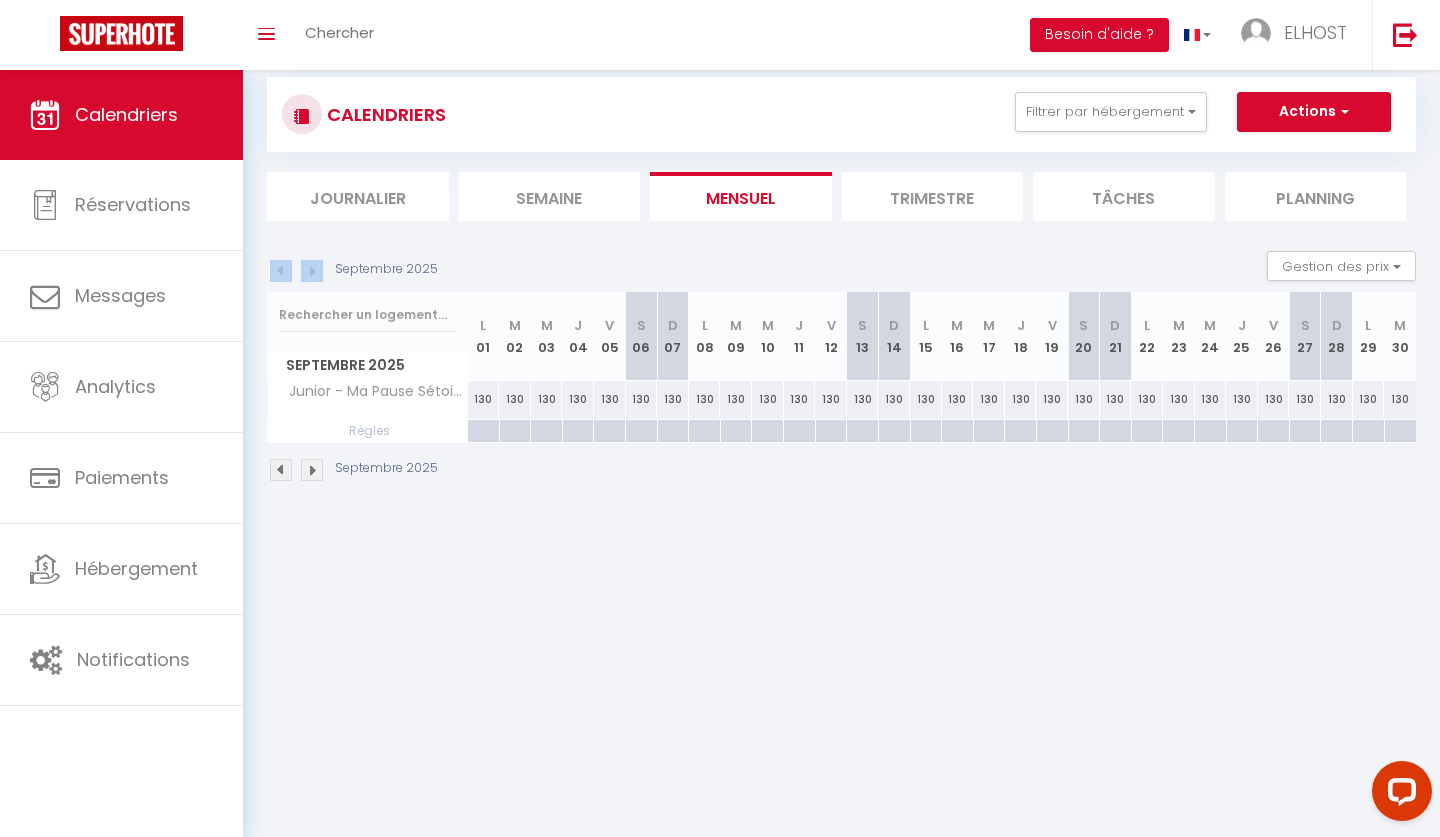 drag, startPoint x: 348, startPoint y: 280, endPoint x: 311, endPoint y: 271, distance: 38.078865 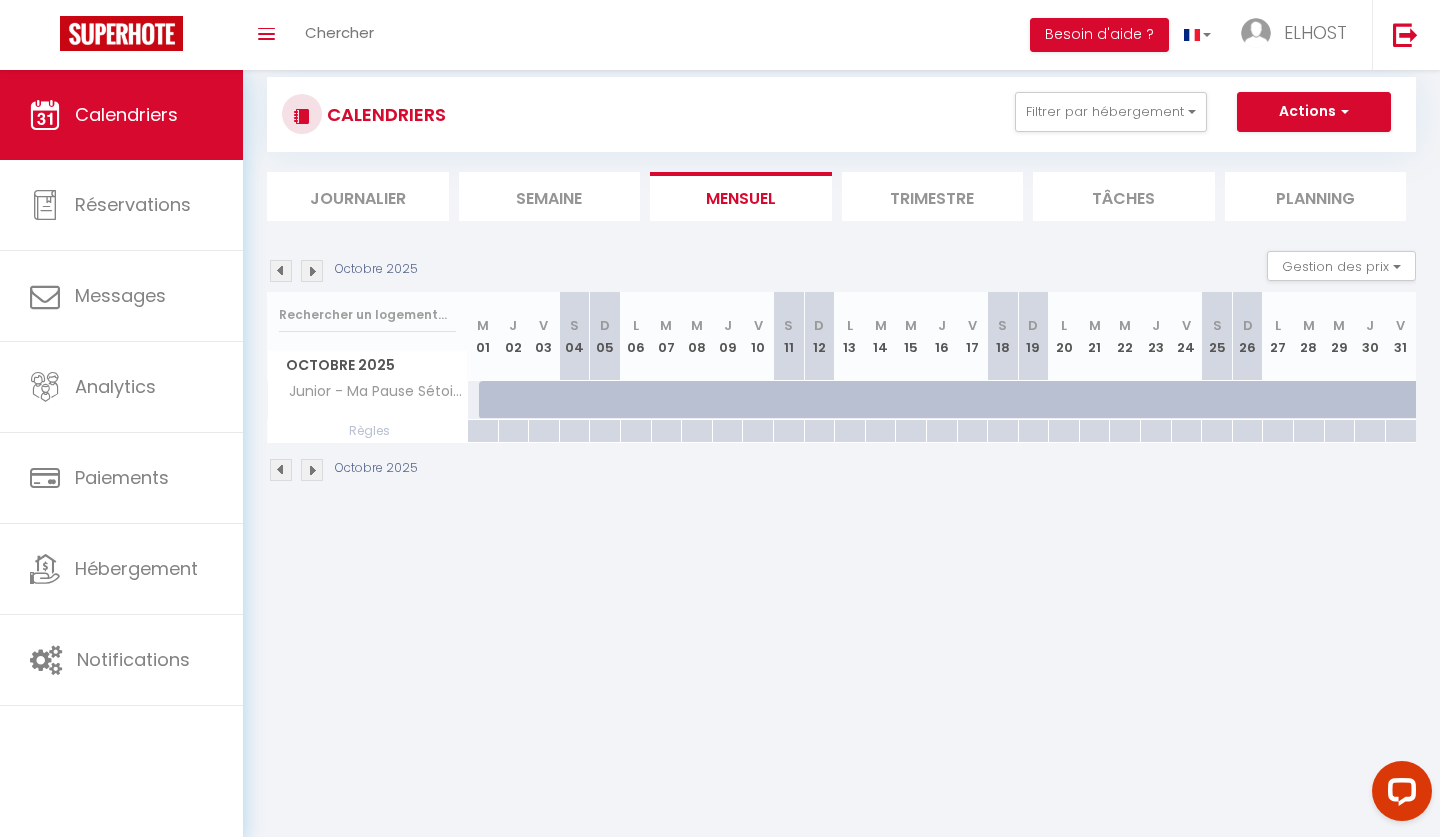 click at bounding box center (281, 271) 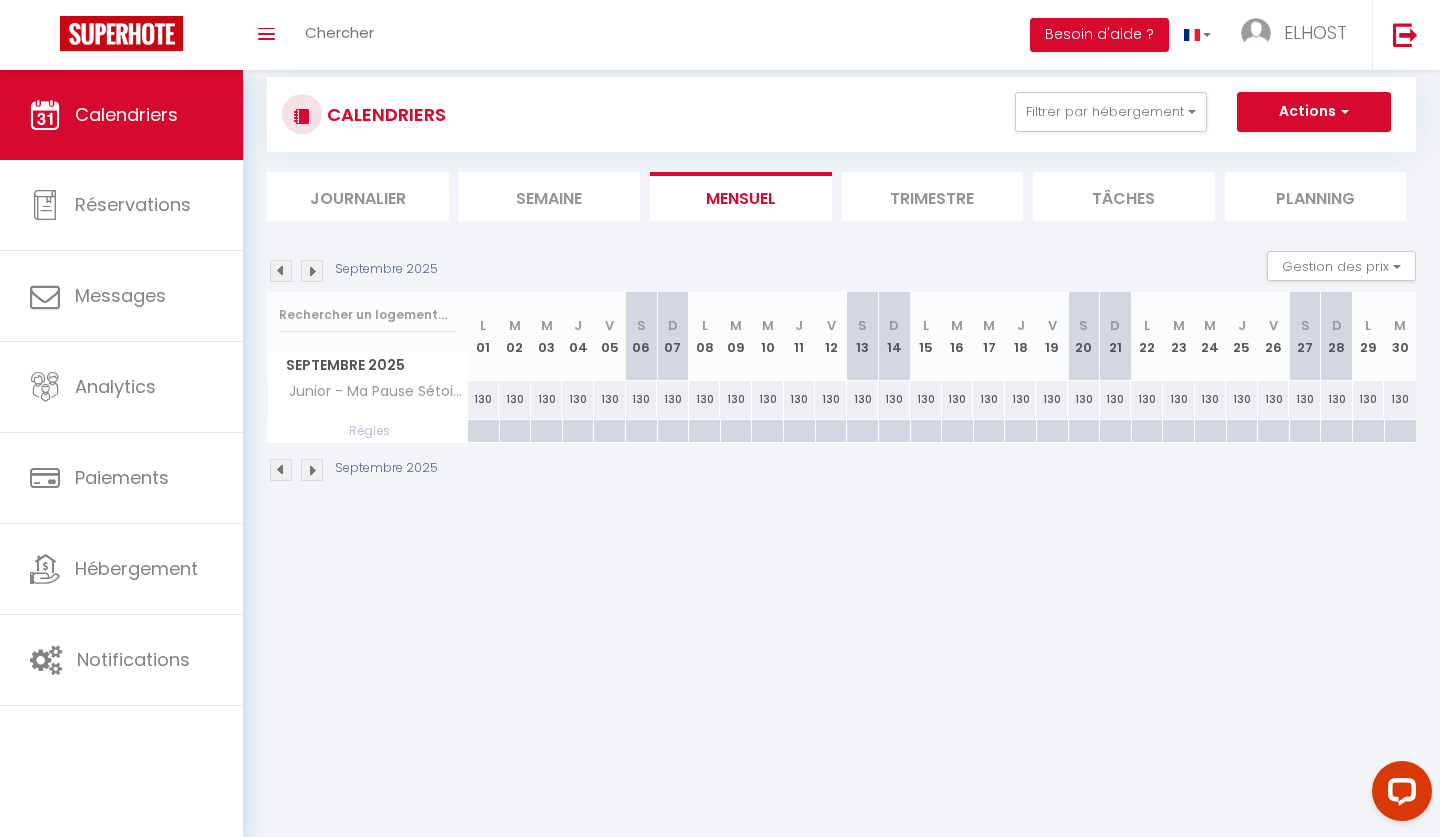 drag, startPoint x: 288, startPoint y: 277, endPoint x: 1345, endPoint y: 116, distance: 1069.1913 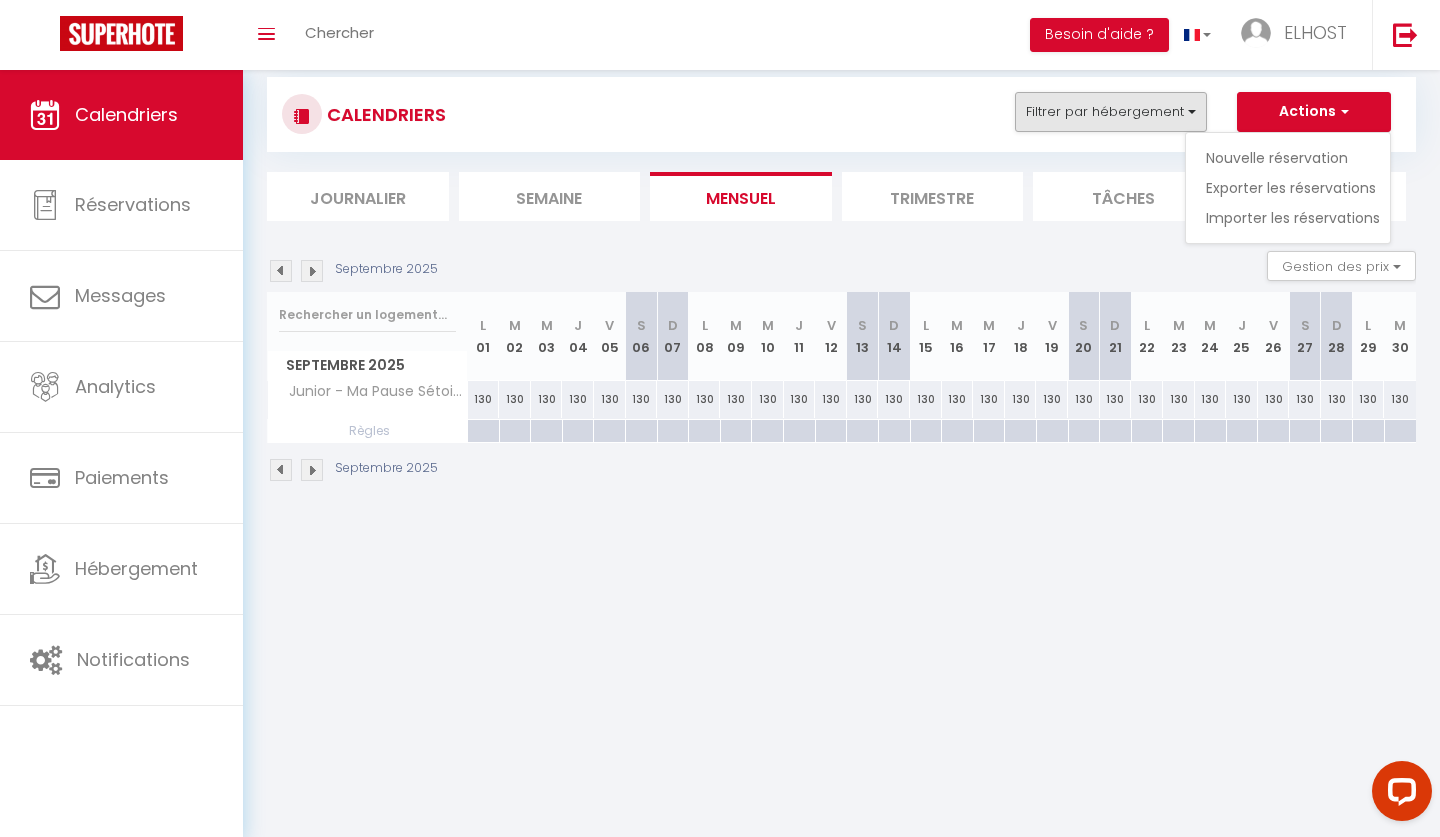 drag, startPoint x: 1345, startPoint y: 116, endPoint x: 1173, endPoint y: 114, distance: 172.01163 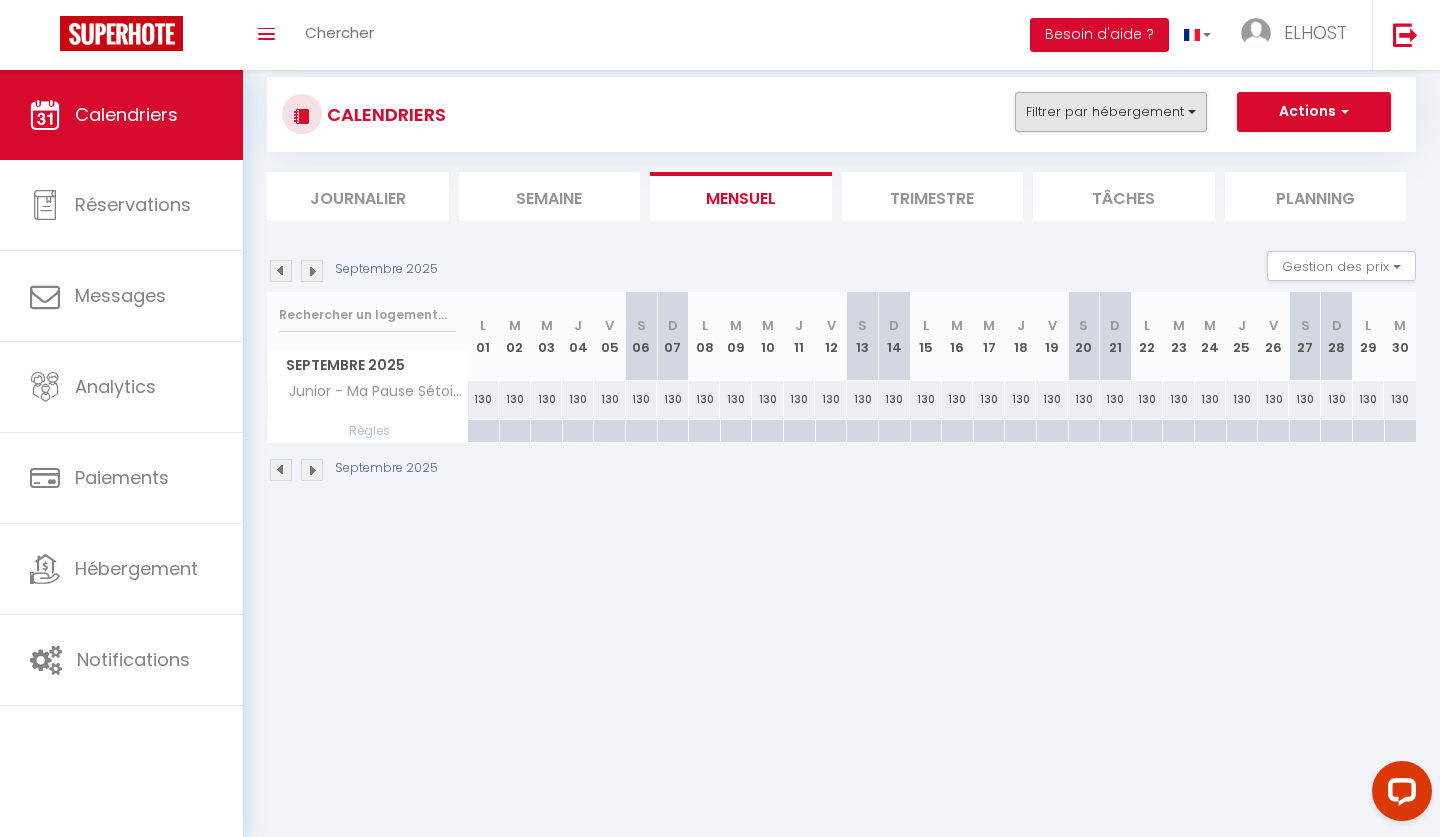 click on "Filtrer par hébergement" at bounding box center [1111, 112] 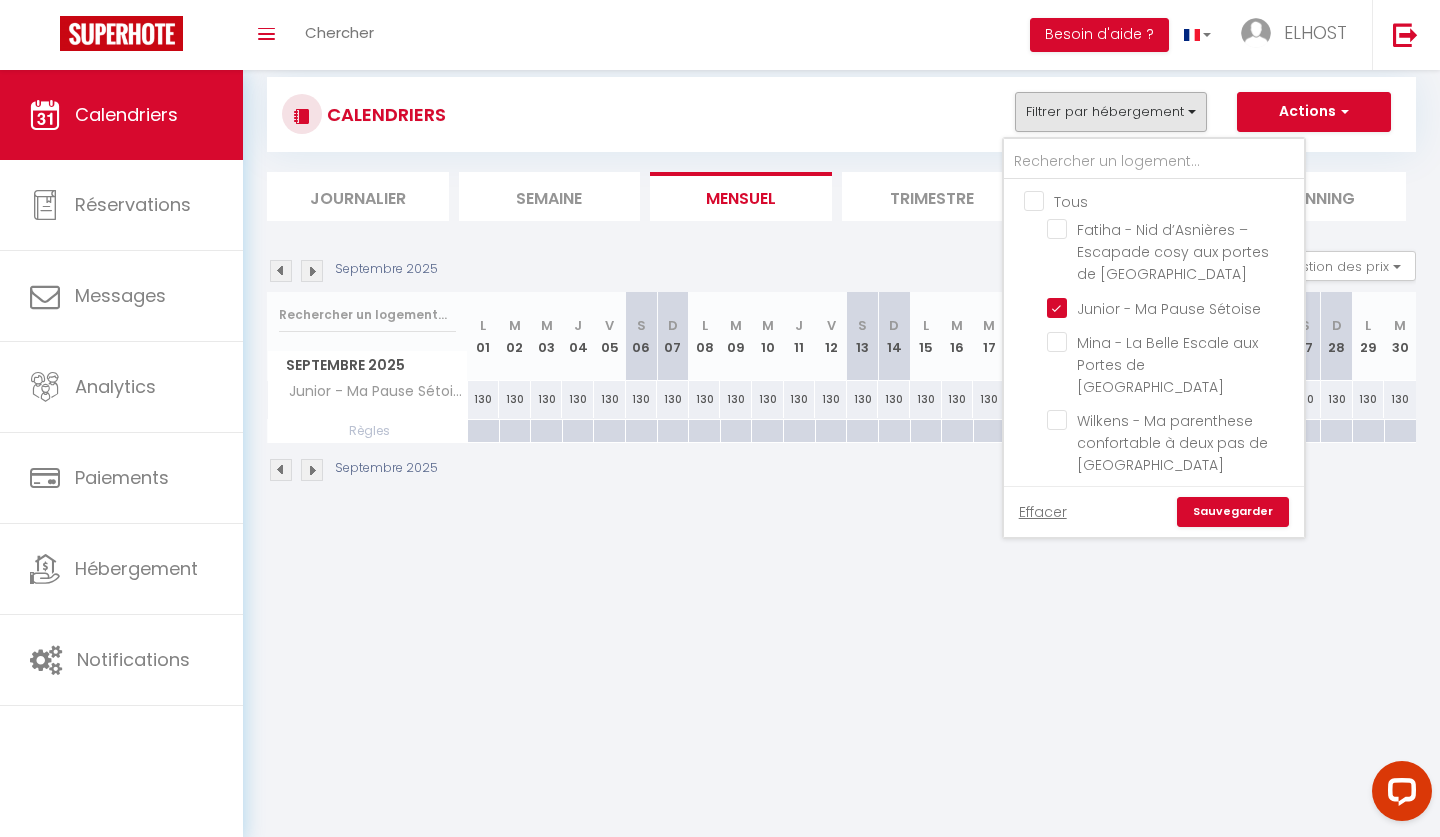 click on "Tous" at bounding box center [1174, 200] 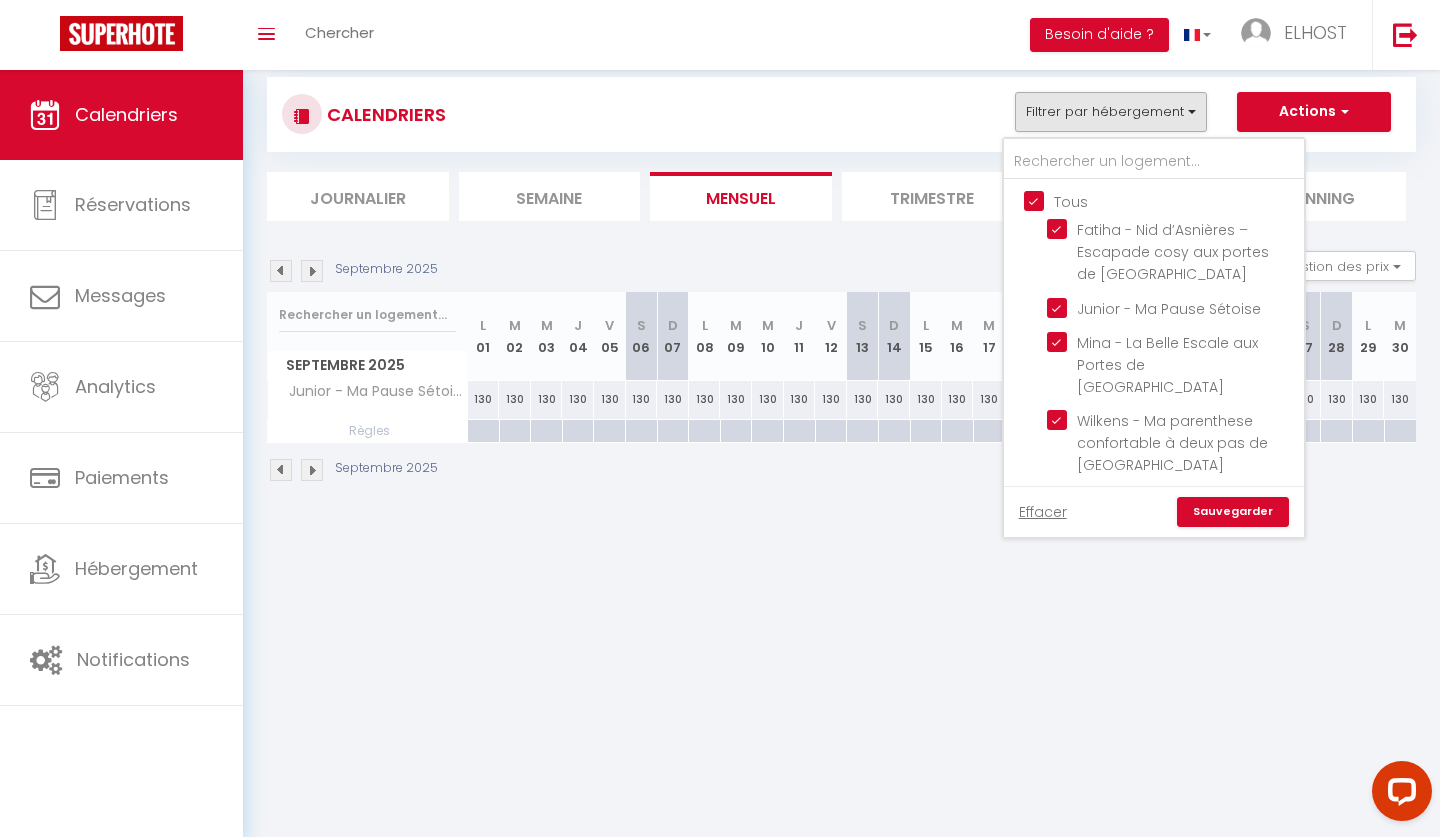 checkbox on "true" 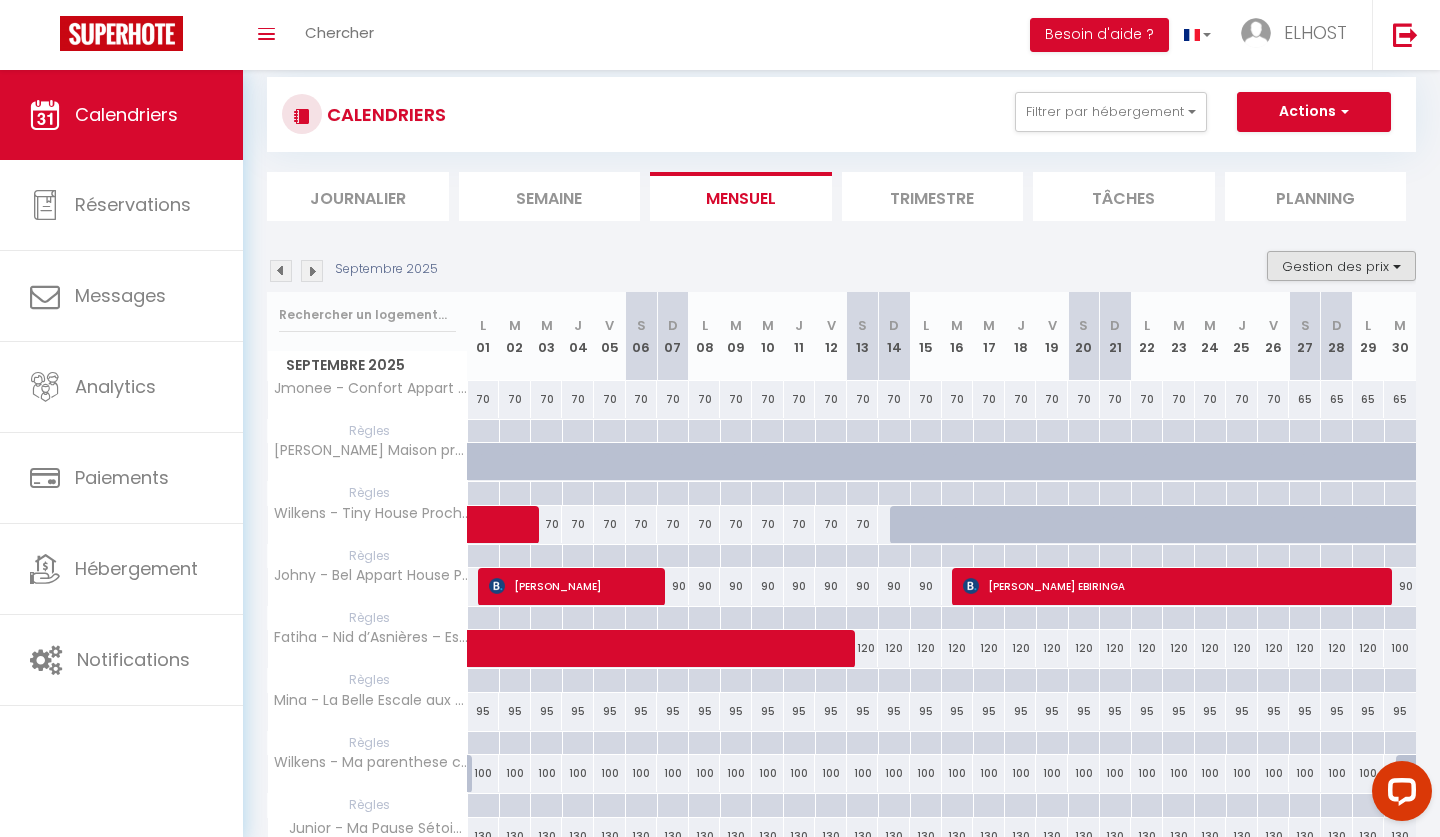 click on "Gestion des prix" at bounding box center [1341, 266] 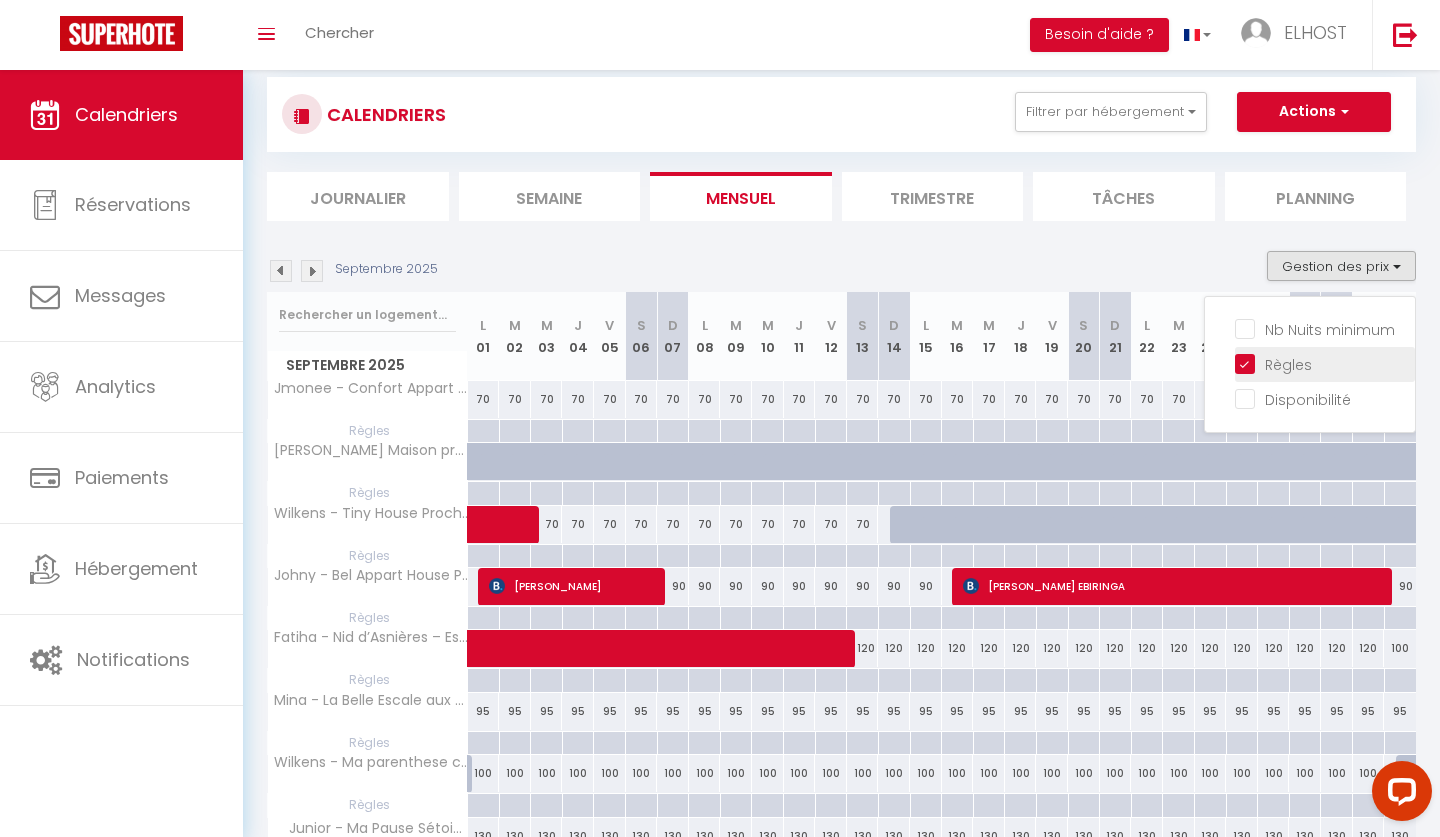 click on "Règles" at bounding box center [1325, 363] 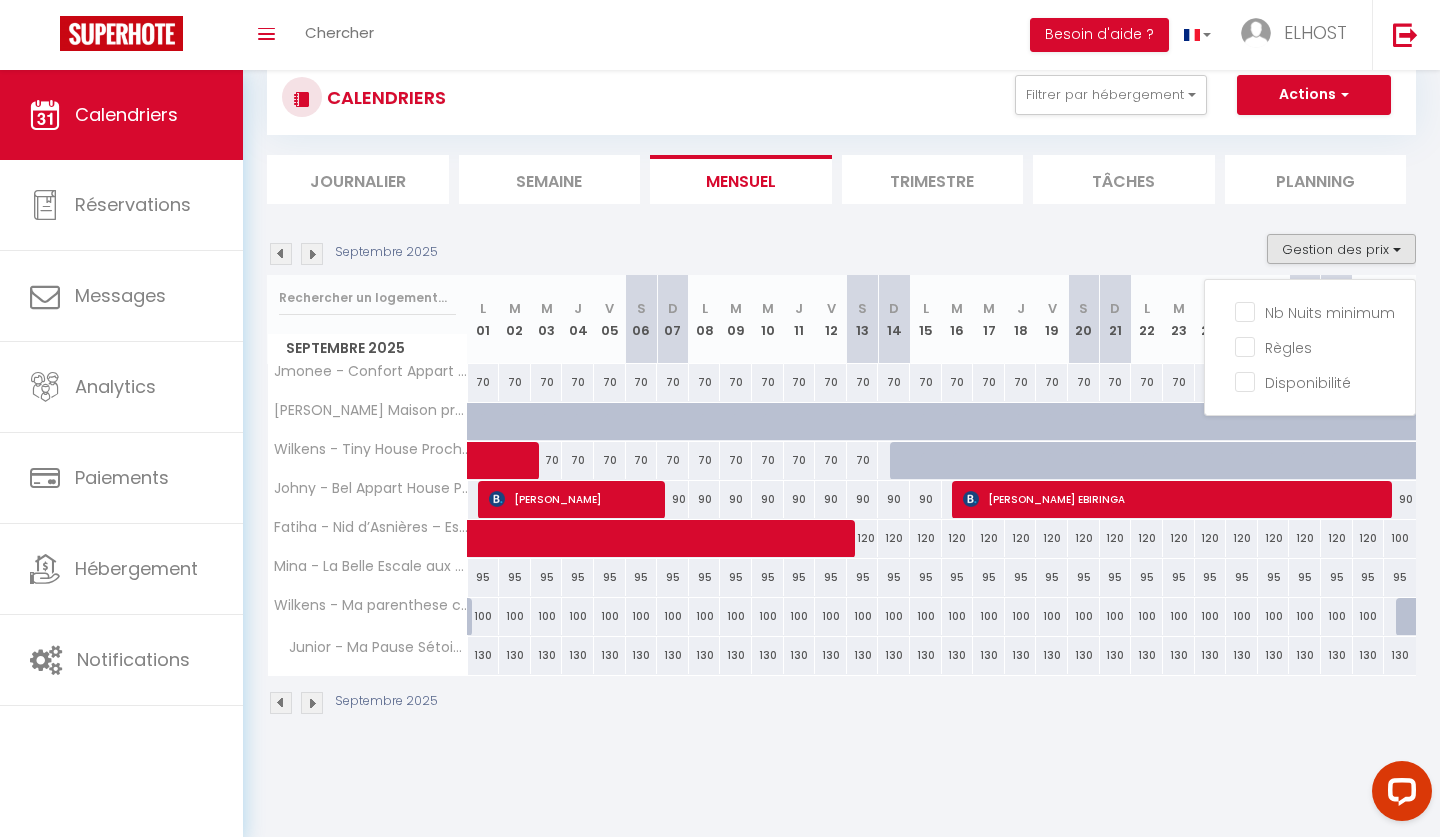 scroll, scrollTop: 59, scrollLeft: 0, axis: vertical 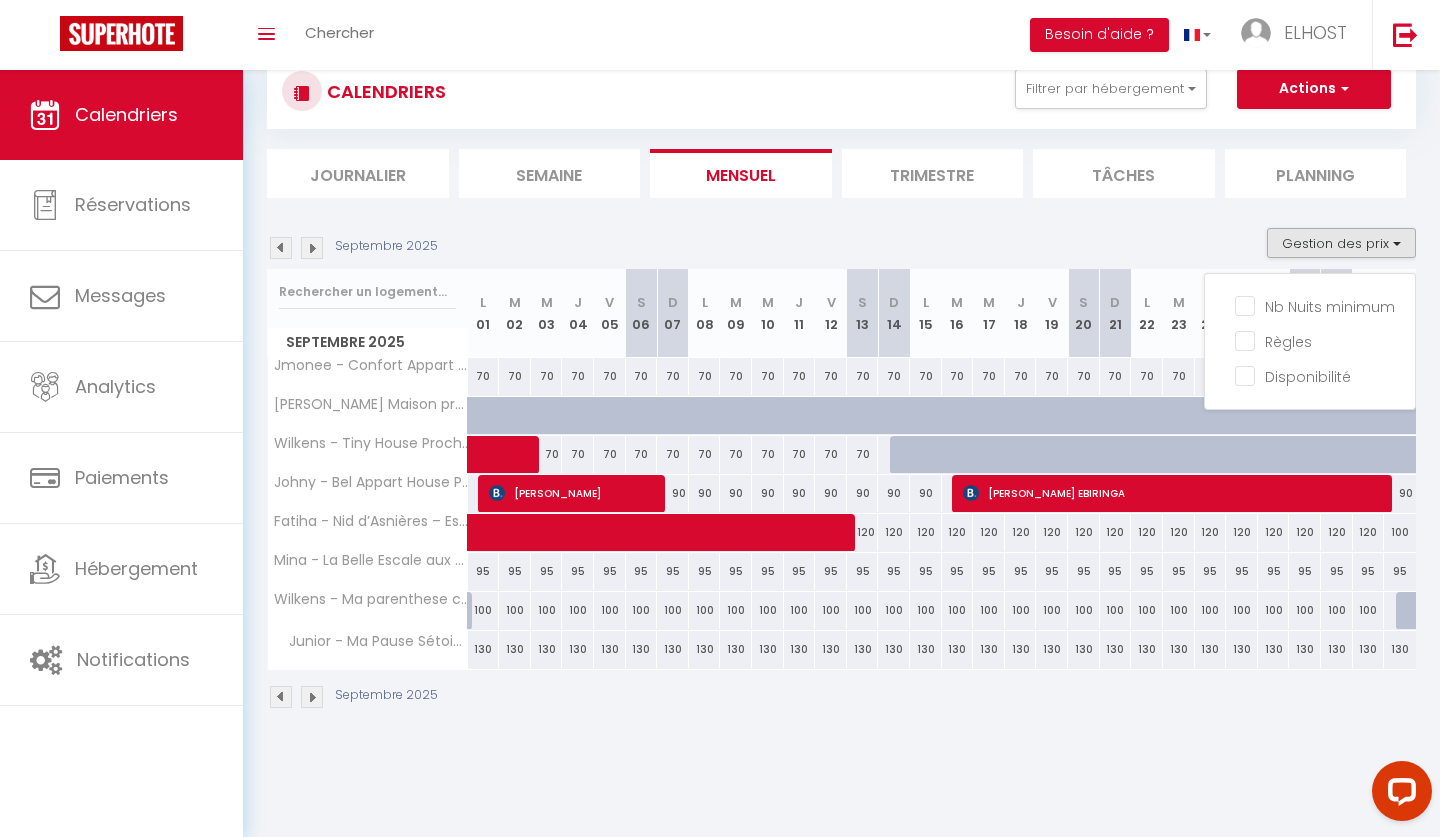 click on "CALENDRIERS
Filtrer par hébergement
Tous       Fatiha - Nid d’Asnières – Escapade cosy aux portes de Paris     Junior - Ma Pause Sétoise     Mina - La Belle Escale aux Portes de [GEOGRAPHIC_DATA]     Wilkens - Ma parenthese confortable à deux pas de Paris     Jmonee - Confort Appart entre [GEOGRAPHIC_DATA] & Aéroport CDG     [PERSON_NAME] Maison proche [GEOGRAPHIC_DATA] & Aéroport CDG     Wilkens - Tiny House Proche Valras     Johny - Bel Appart House Proche [GEOGRAPHIC_DATA]    Effacer   Sauvegarder
Actions
Nouvelle réservation   Exporter les réservations   Importer les réservations
Journalier
[GEOGRAPHIC_DATA]
Mensuel
Trimestre
Tâches
Planning
[DATE]       Nb Nuits minimum   Règles               L" at bounding box center [841, 382] 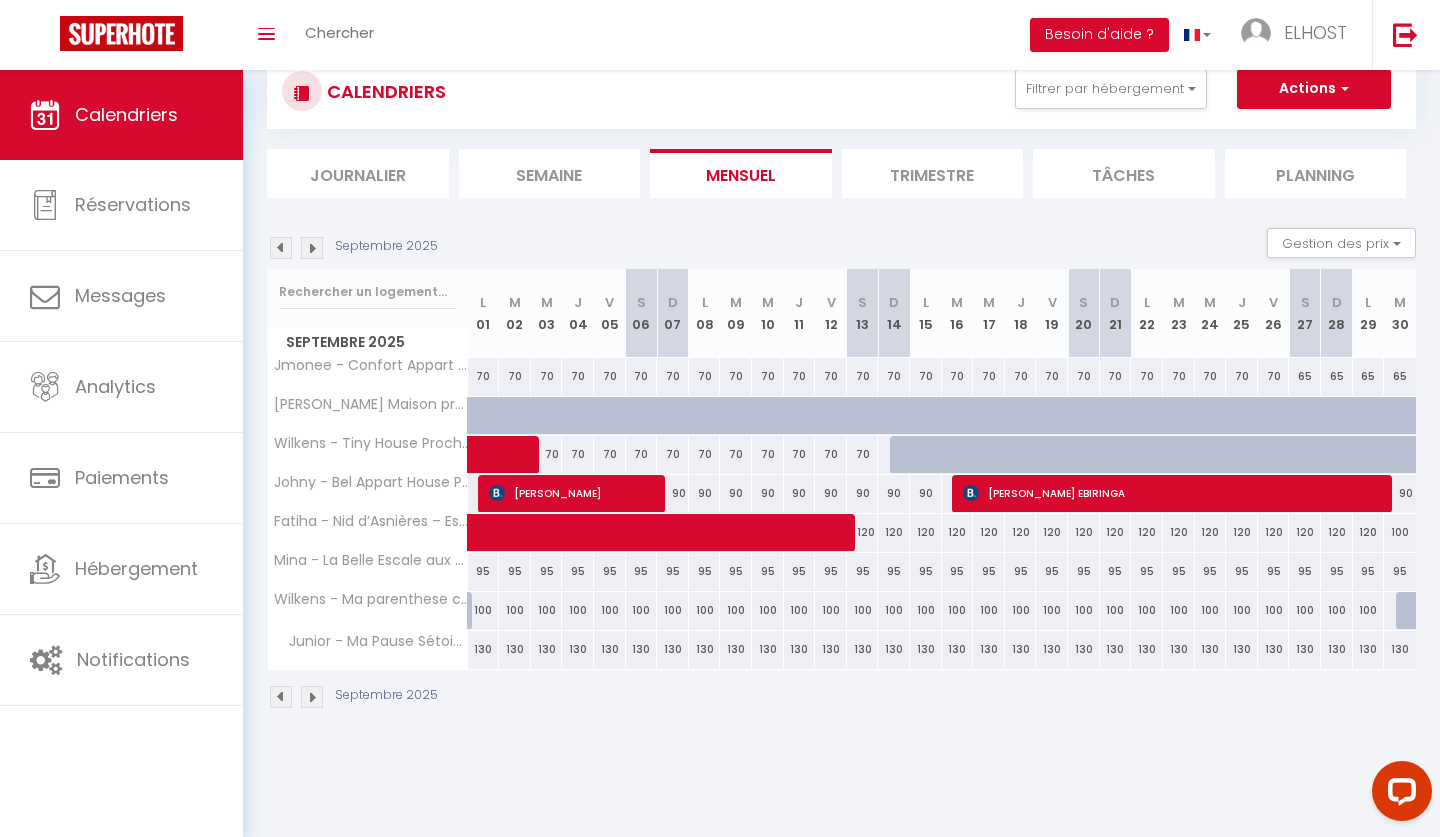 click at bounding box center (281, 248) 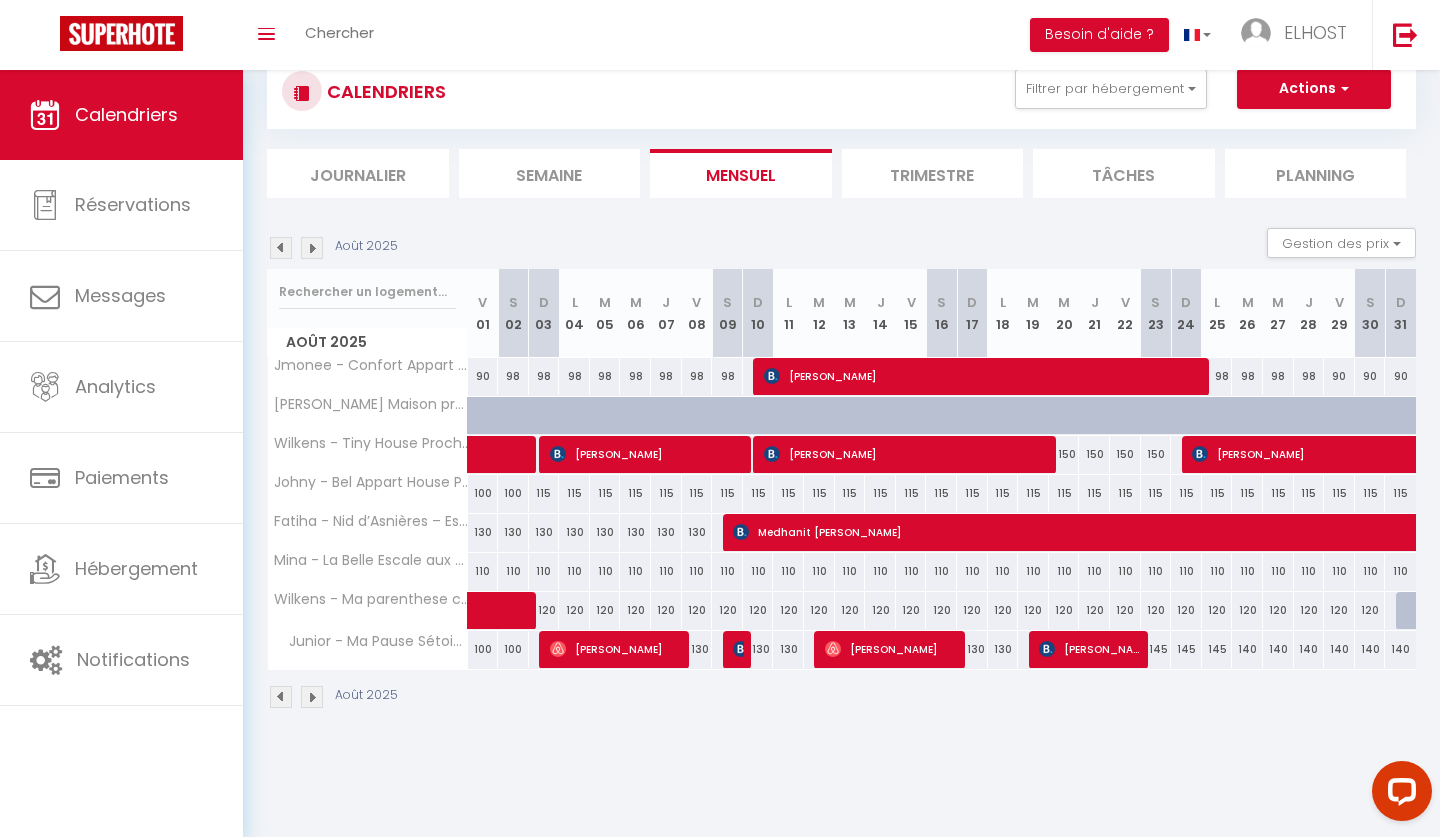 click at bounding box center (281, 248) 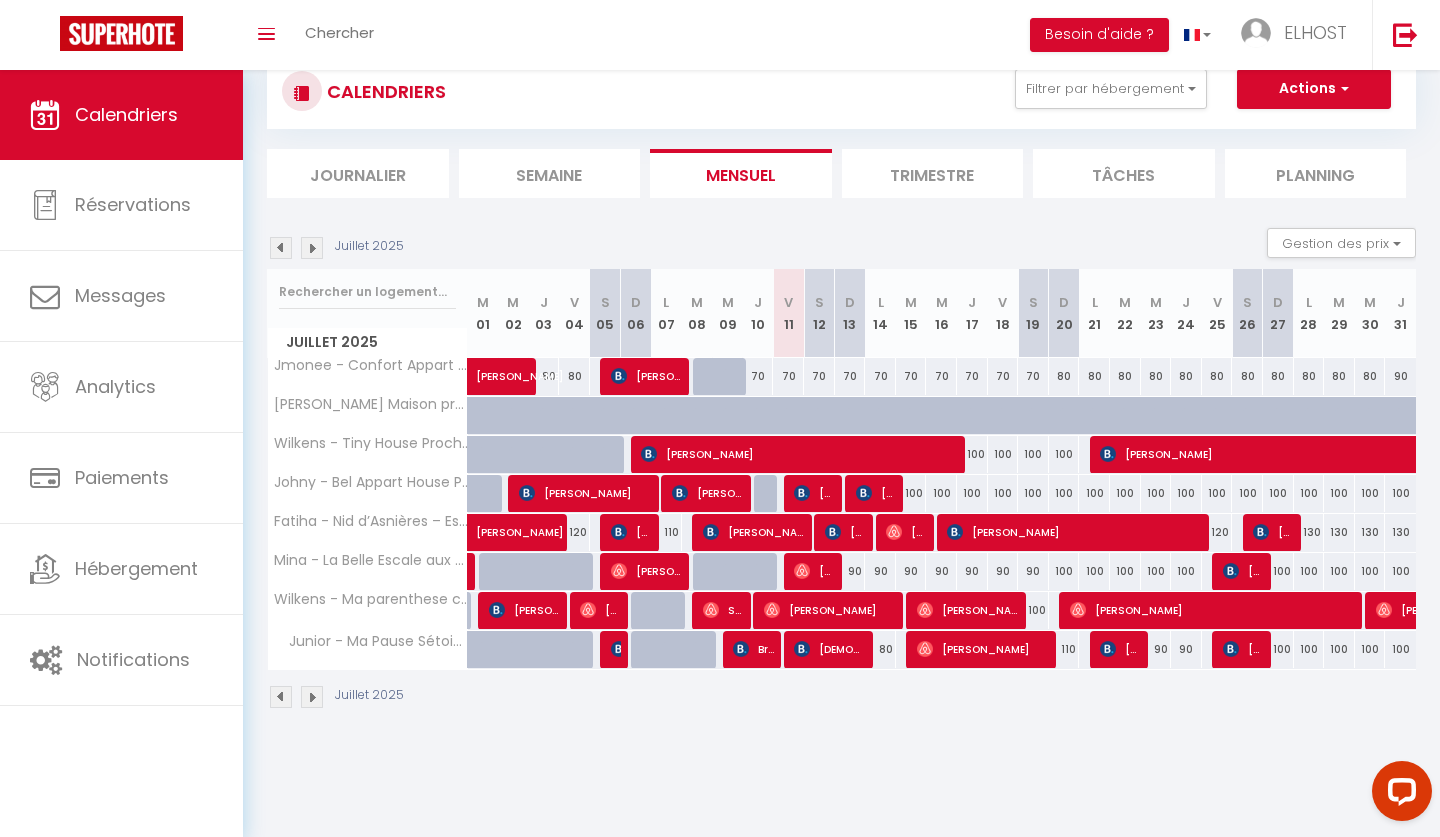 click on "Trimestre" at bounding box center [933, 173] 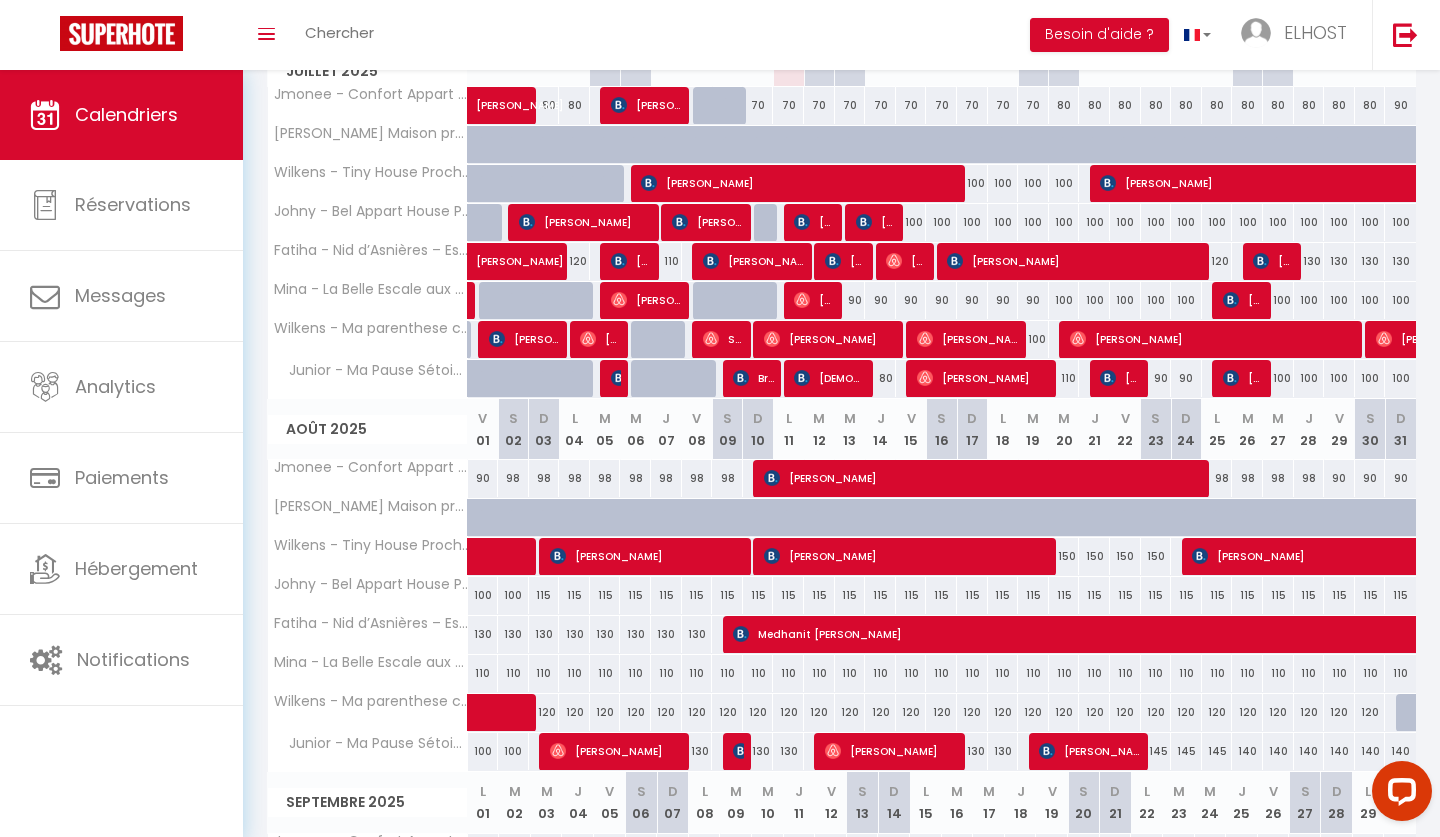 scroll, scrollTop: 181, scrollLeft: 0, axis: vertical 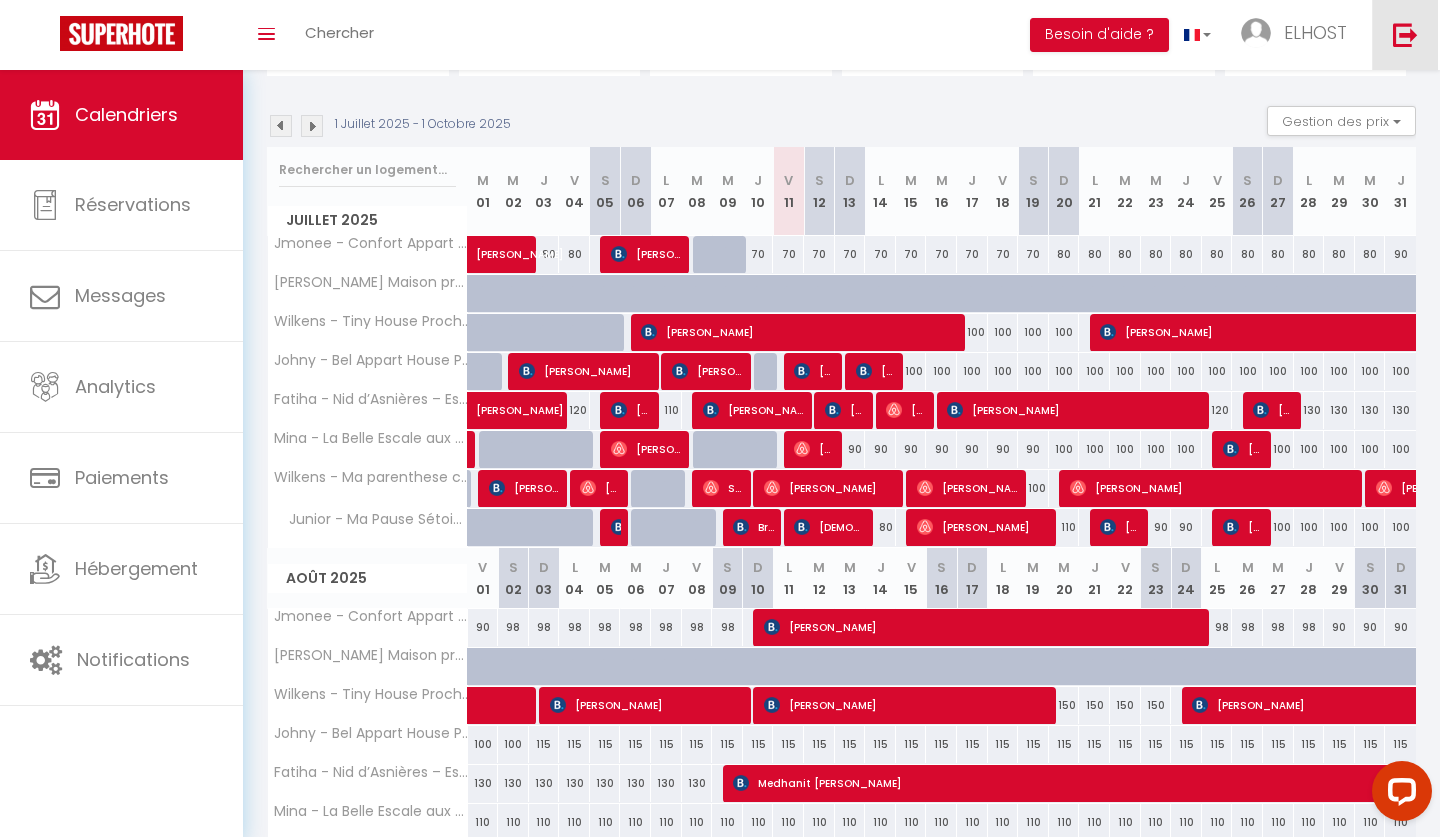 click at bounding box center [1405, 34] 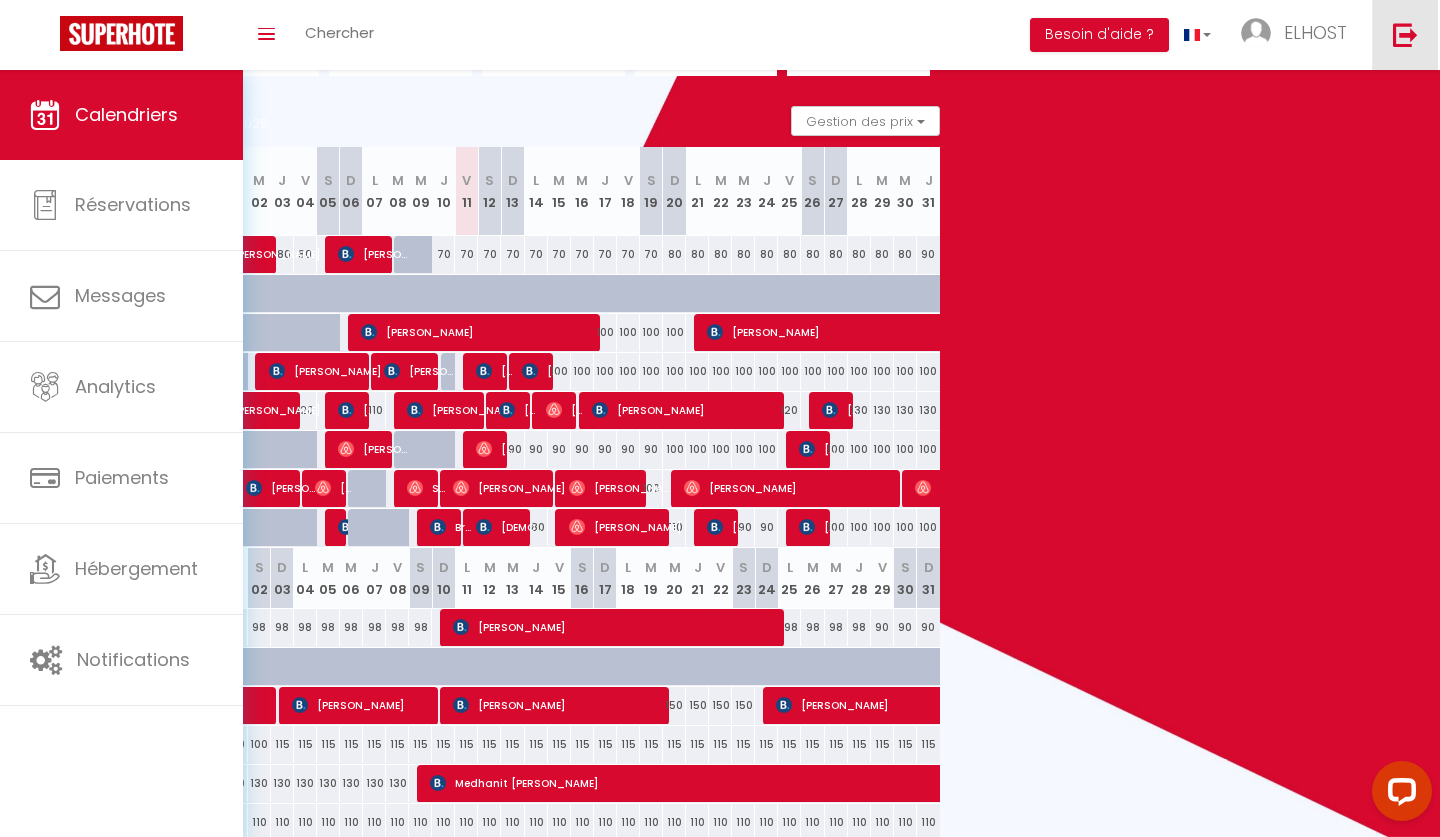 scroll, scrollTop: 0, scrollLeft: 0, axis: both 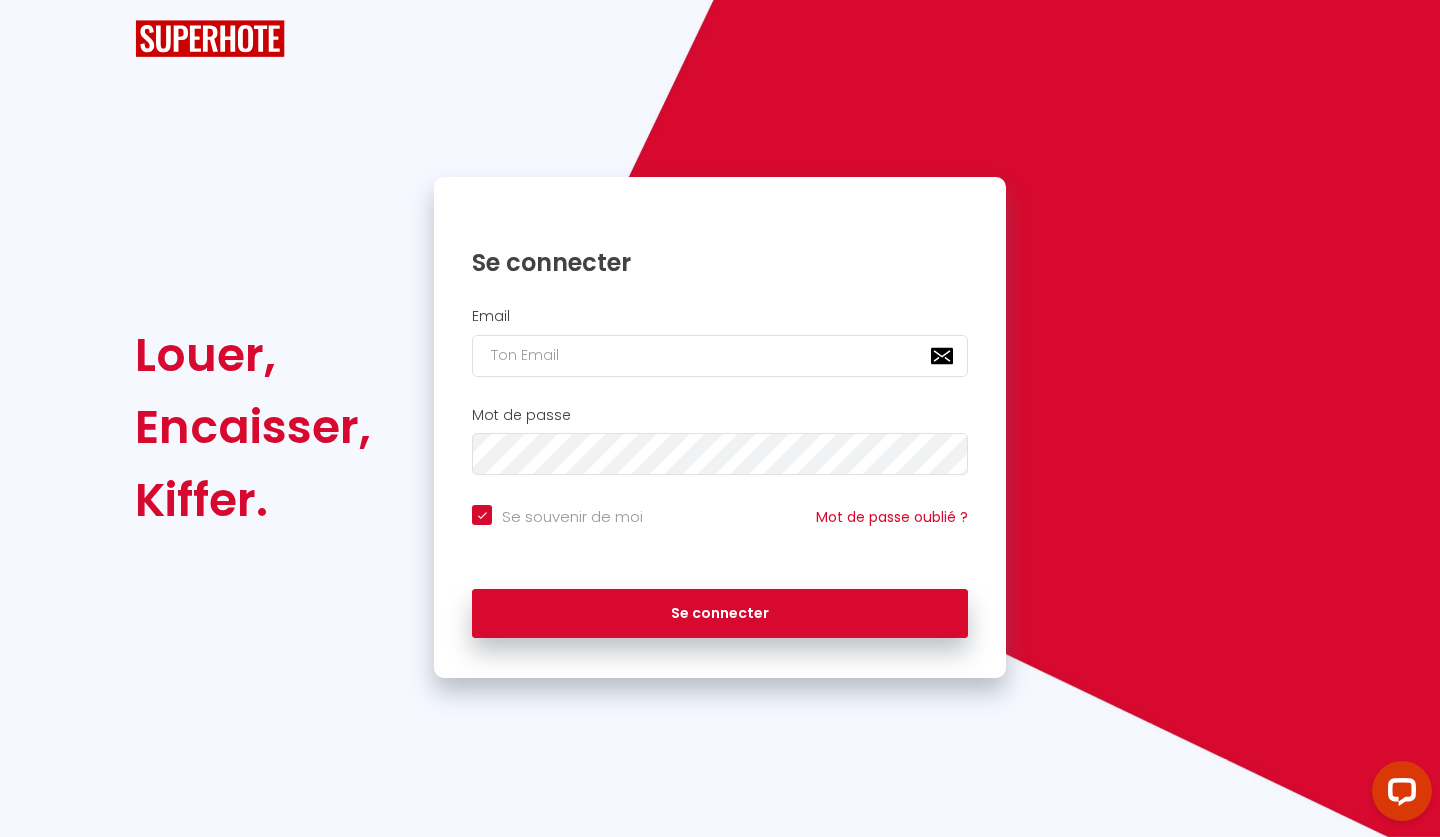 checkbox on "true" 